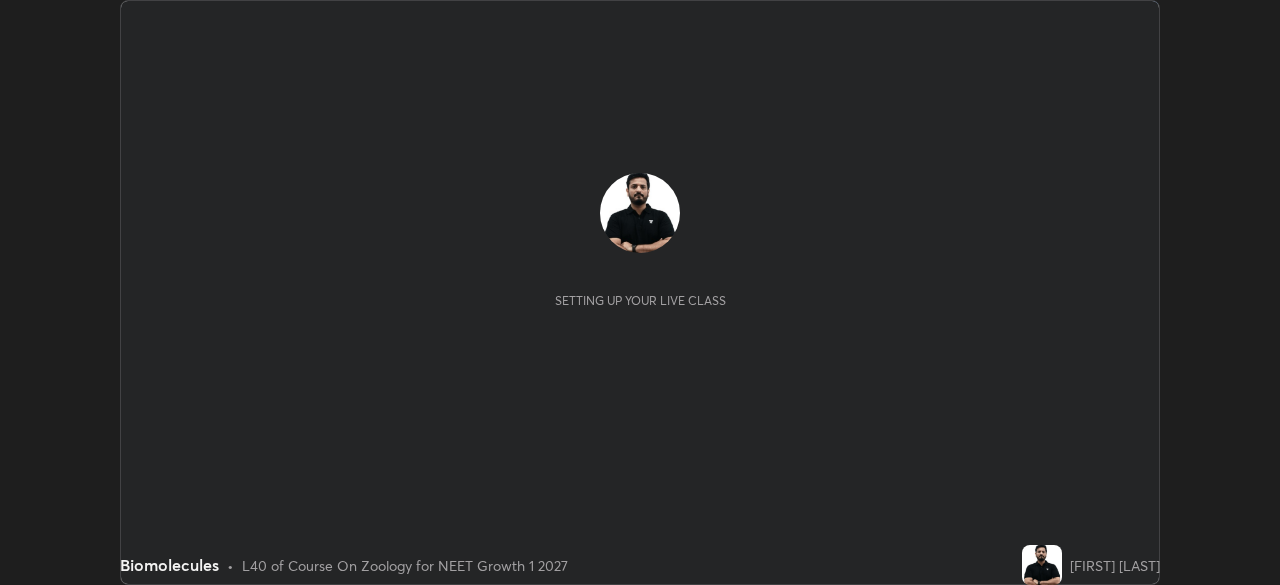 scroll, scrollTop: 0, scrollLeft: 0, axis: both 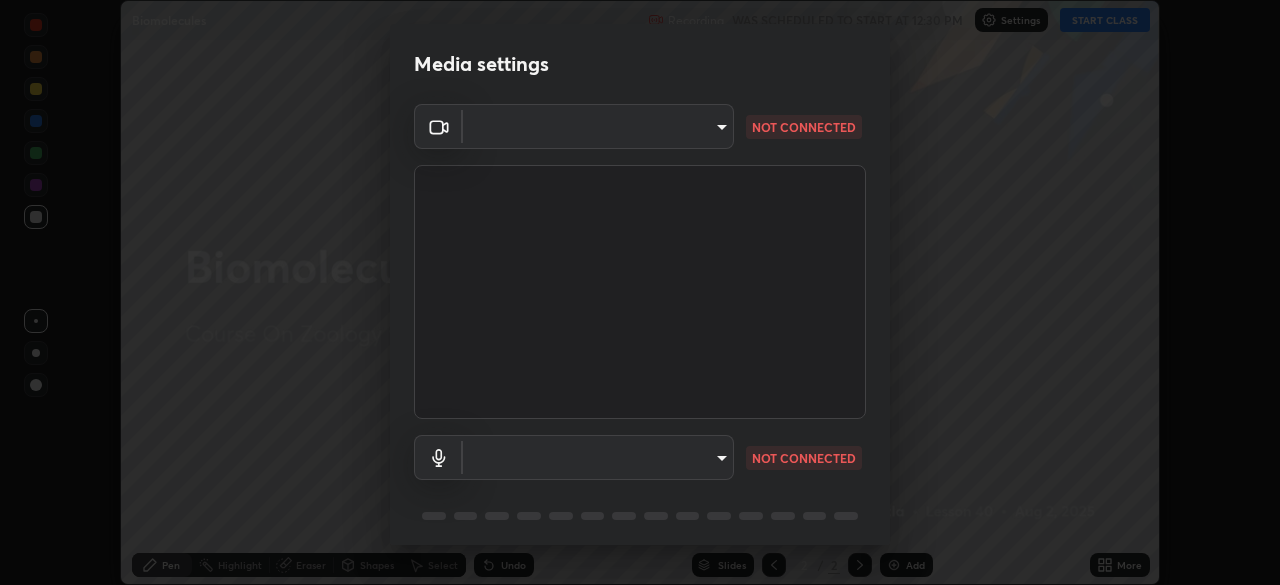 type on "1e49b53be58bf3658c32ba4c8e2538d2601885ca91182b01ba969948c87b8f29" 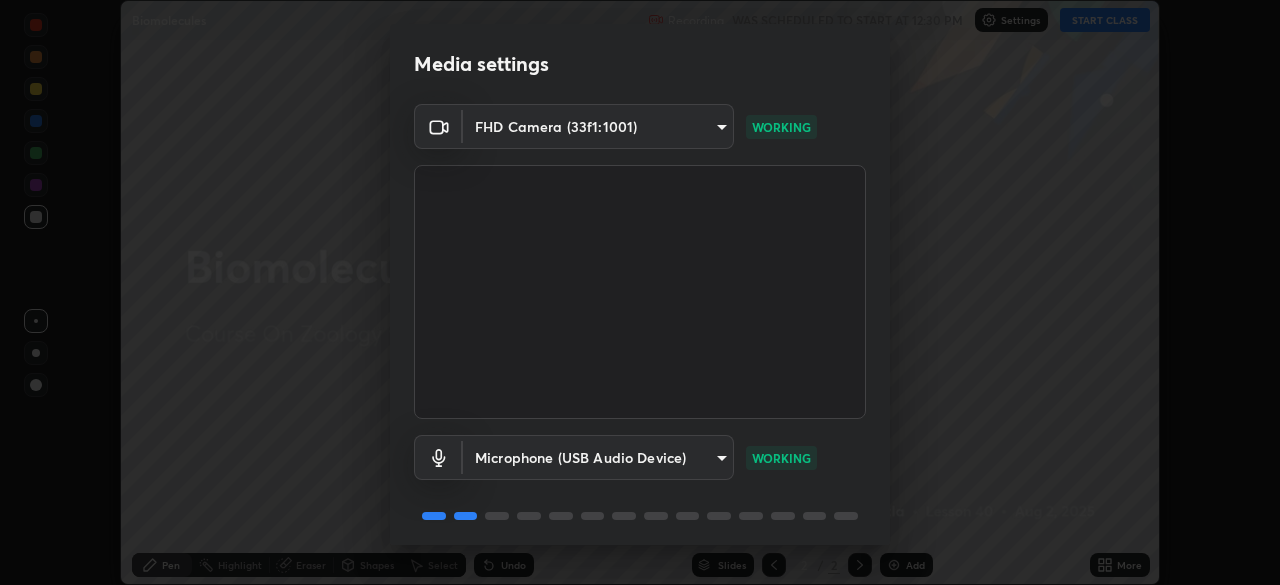 scroll, scrollTop: 71, scrollLeft: 0, axis: vertical 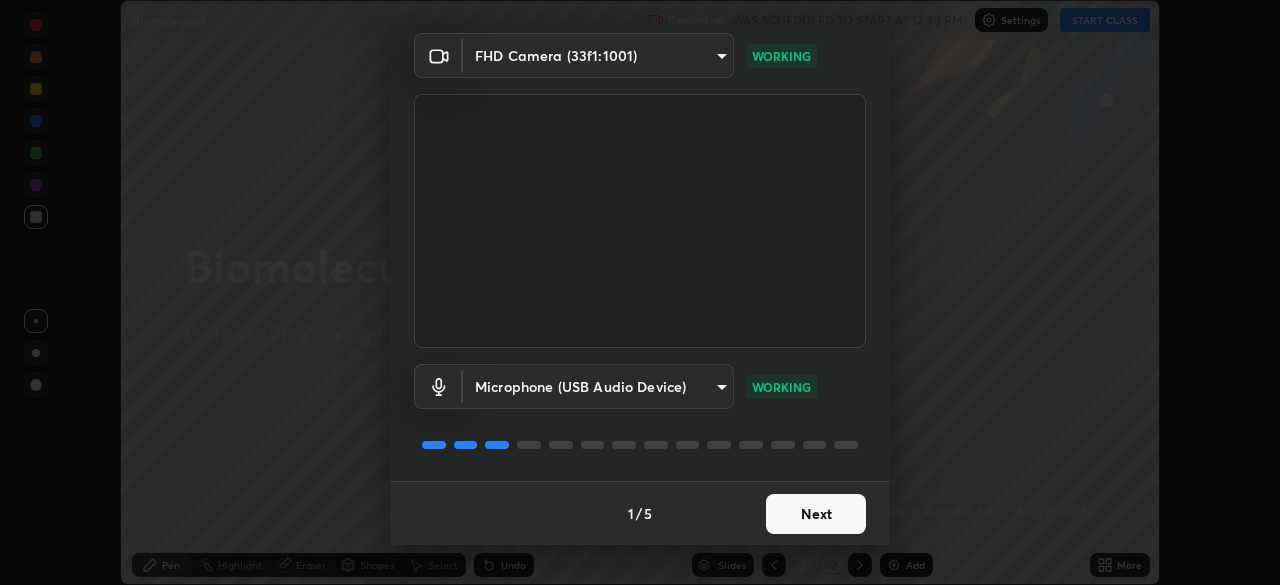 click on "Next" at bounding box center (816, 514) 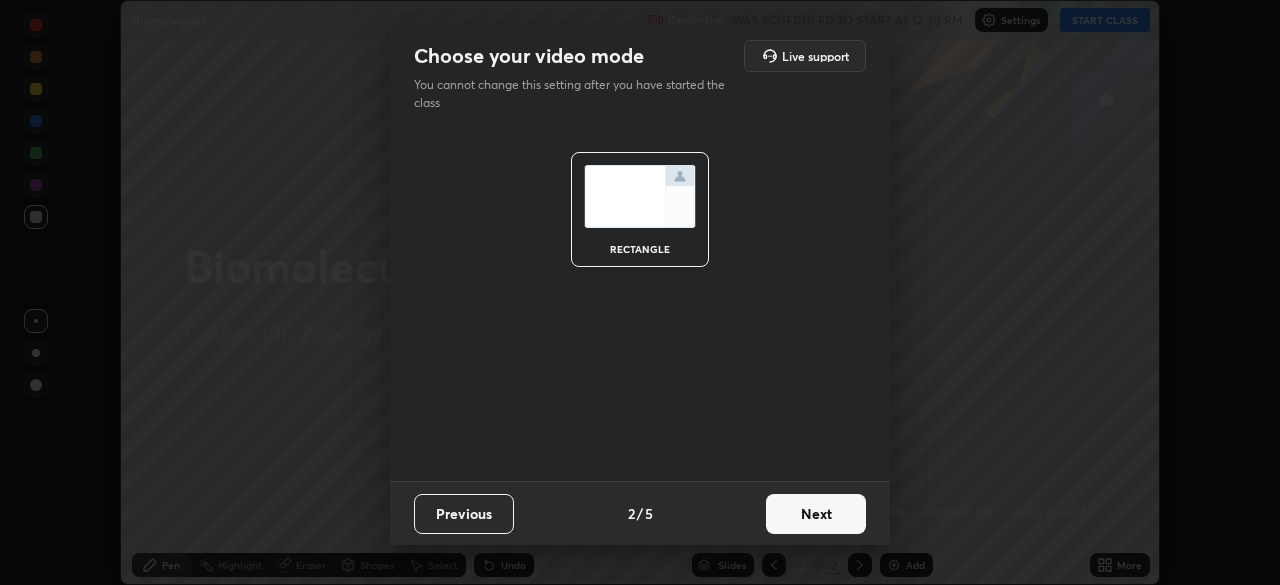 scroll, scrollTop: 0, scrollLeft: 0, axis: both 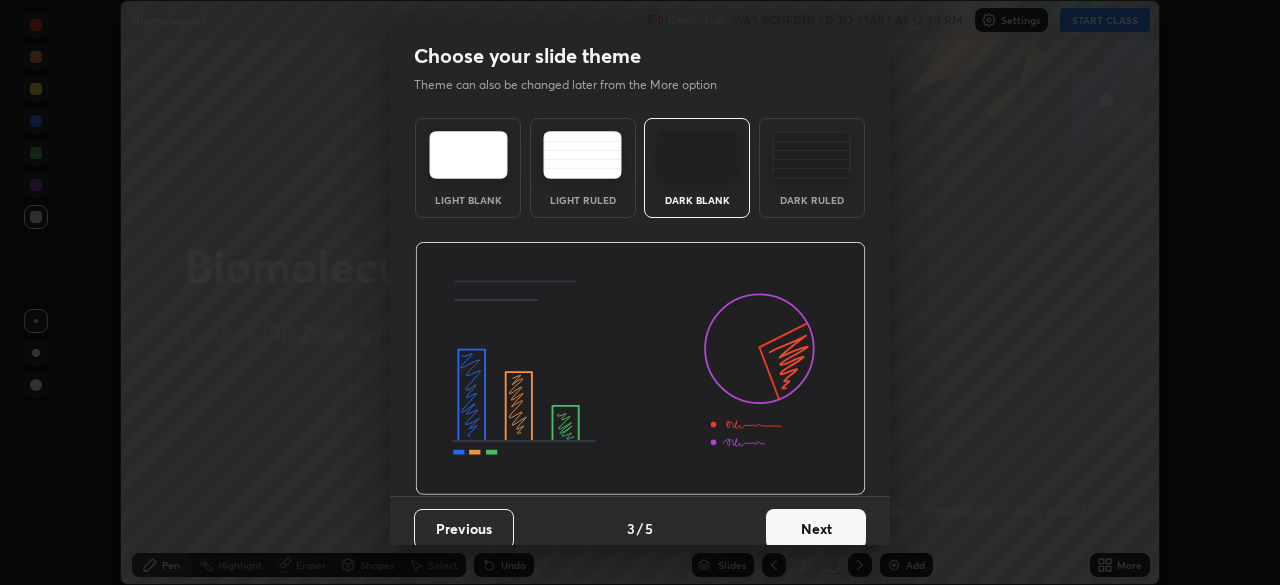 click on "Next" at bounding box center [816, 529] 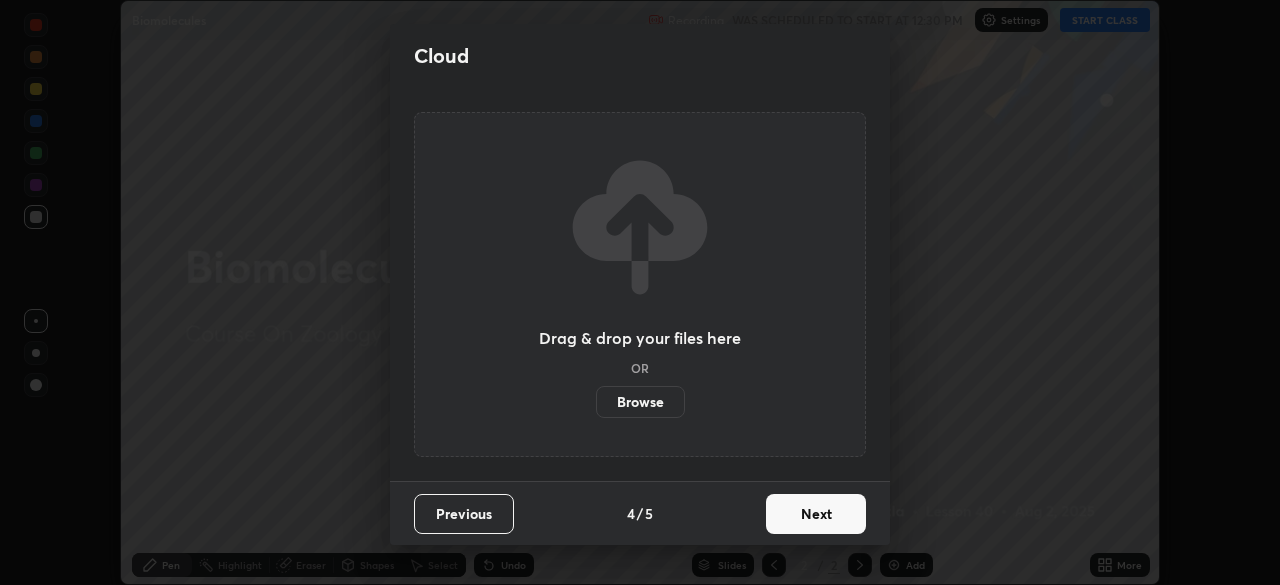 click on "Next" at bounding box center [816, 514] 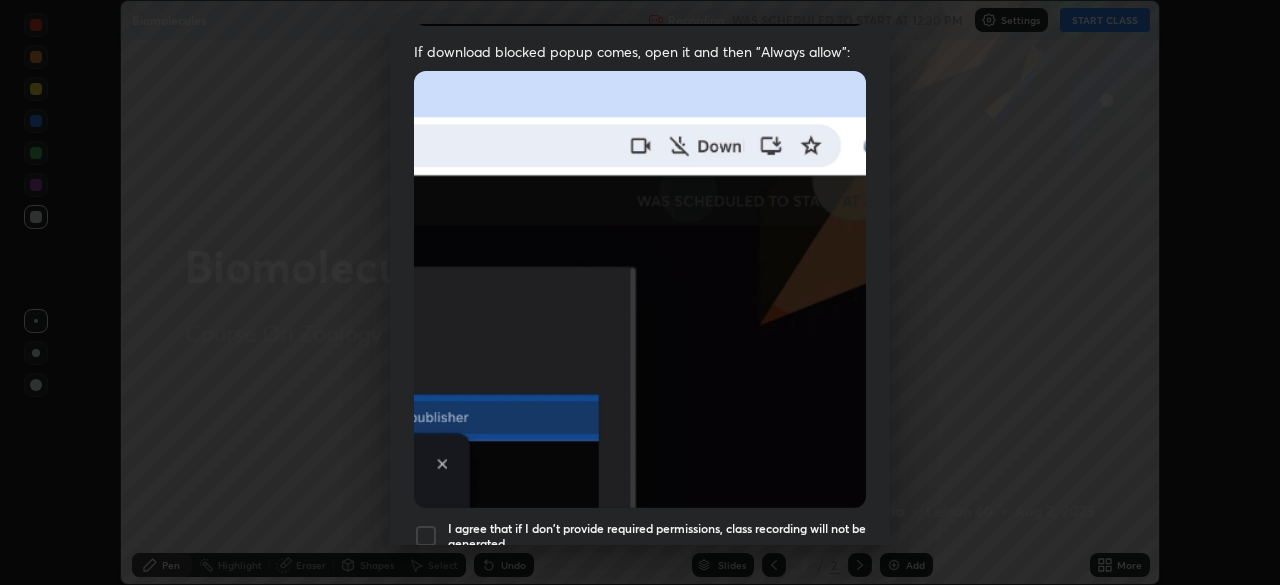 scroll, scrollTop: 407, scrollLeft: 0, axis: vertical 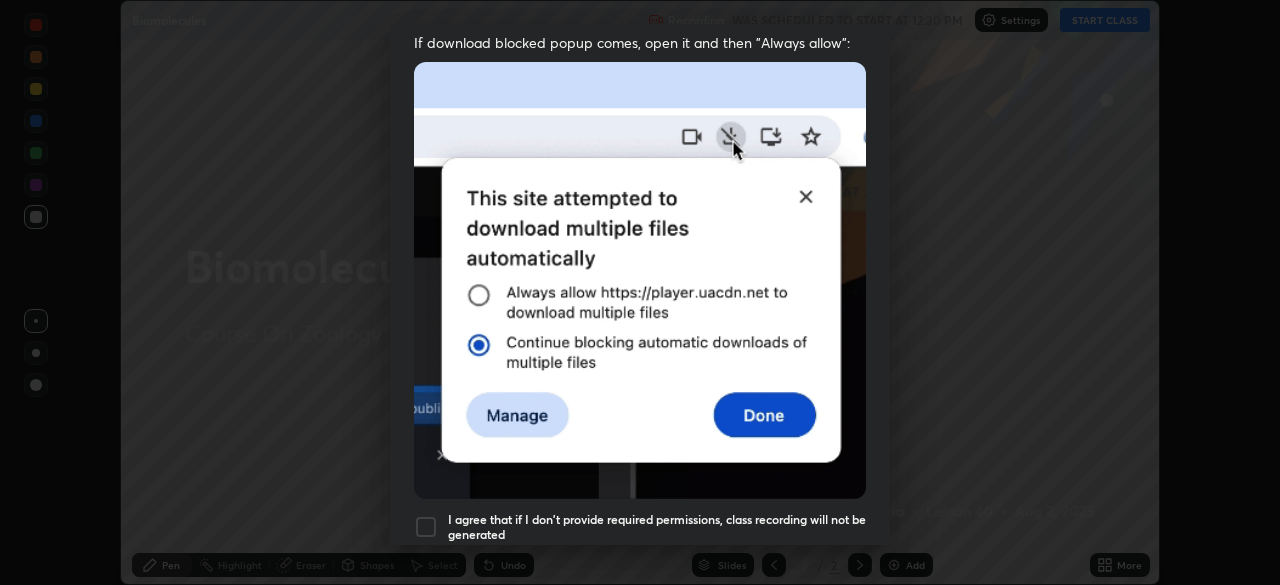 click at bounding box center (426, 527) 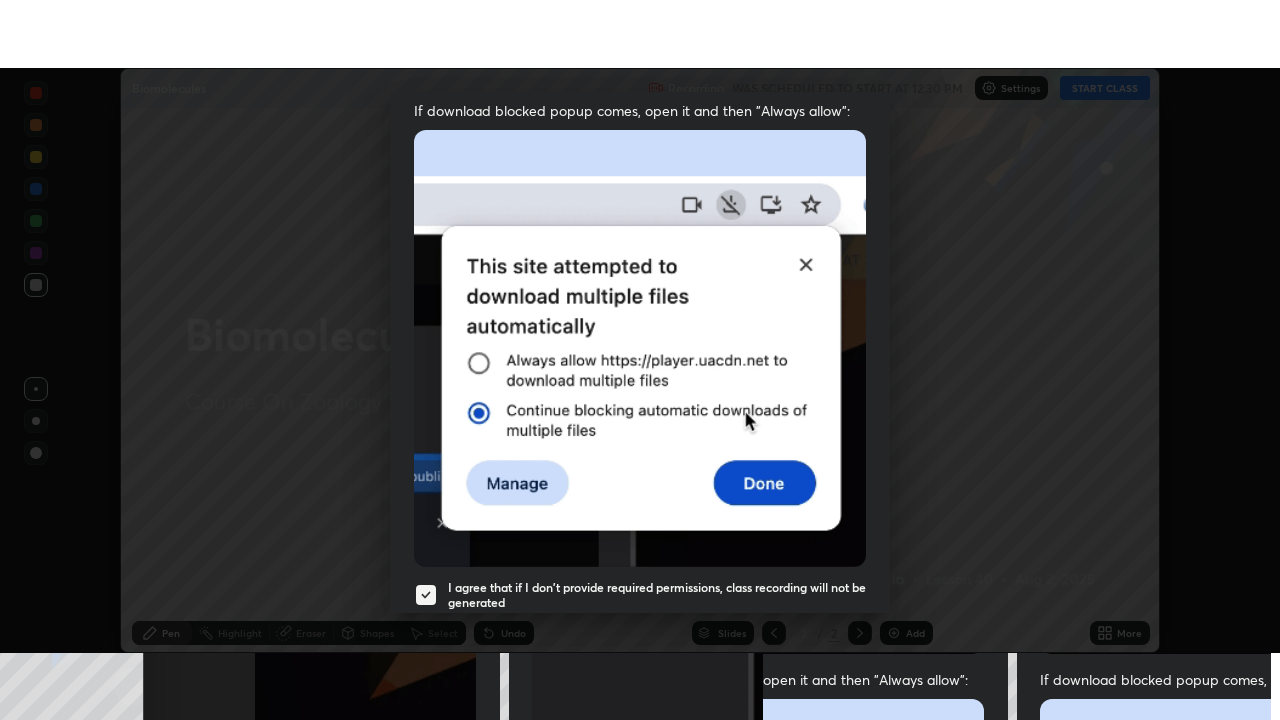 scroll, scrollTop: 479, scrollLeft: 0, axis: vertical 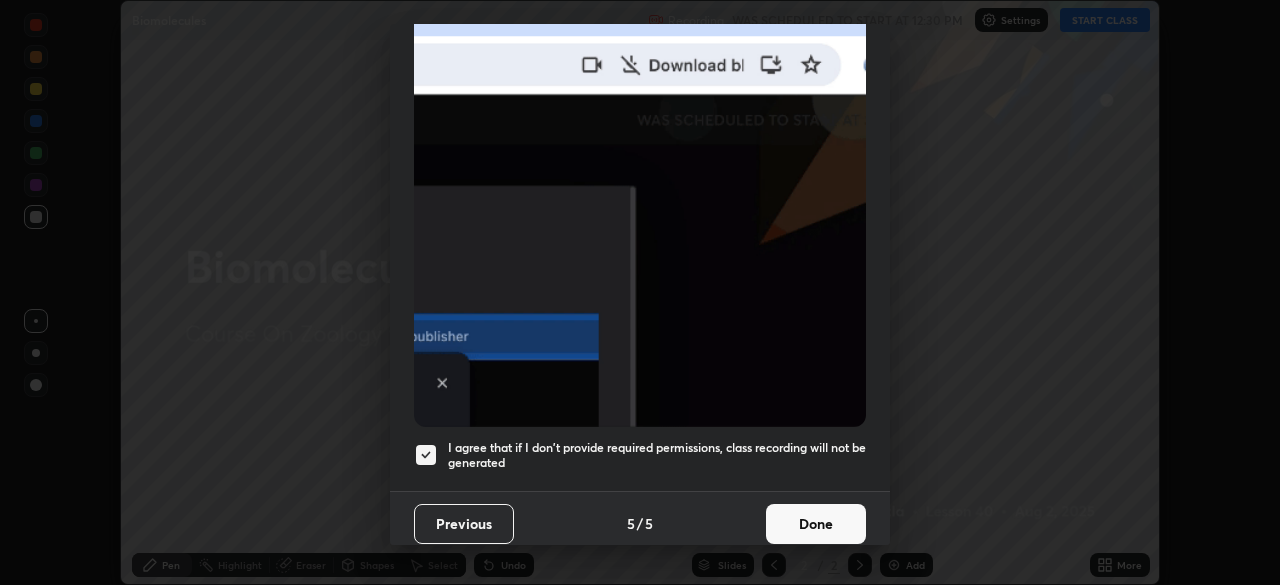 click on "Done" at bounding box center [816, 524] 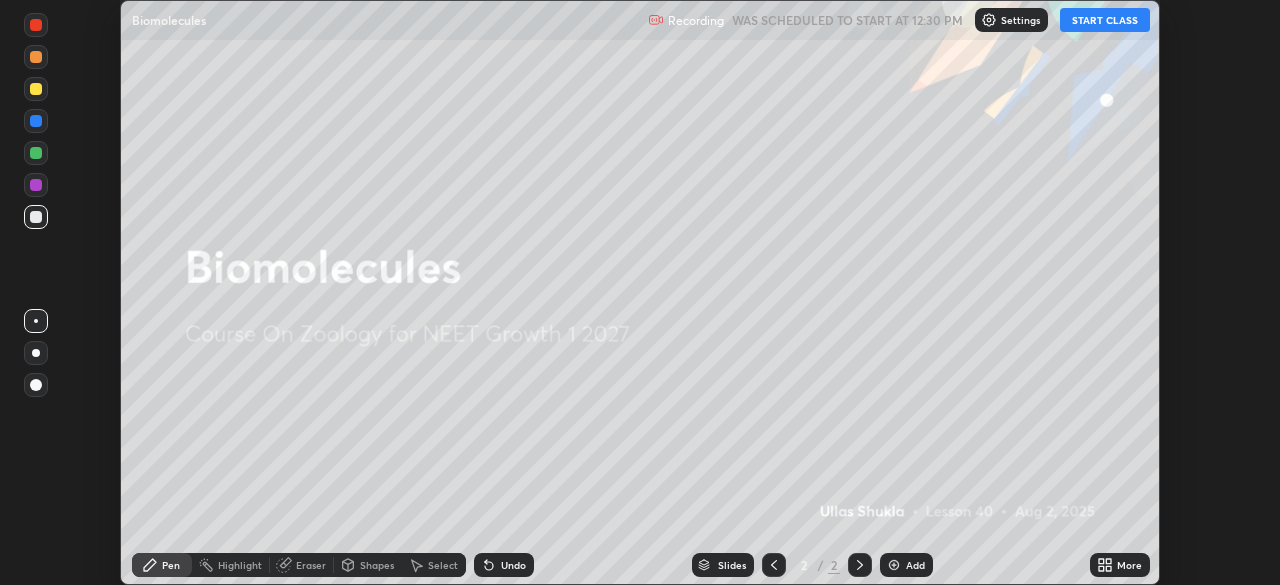 click on "START CLASS" at bounding box center [1105, 20] 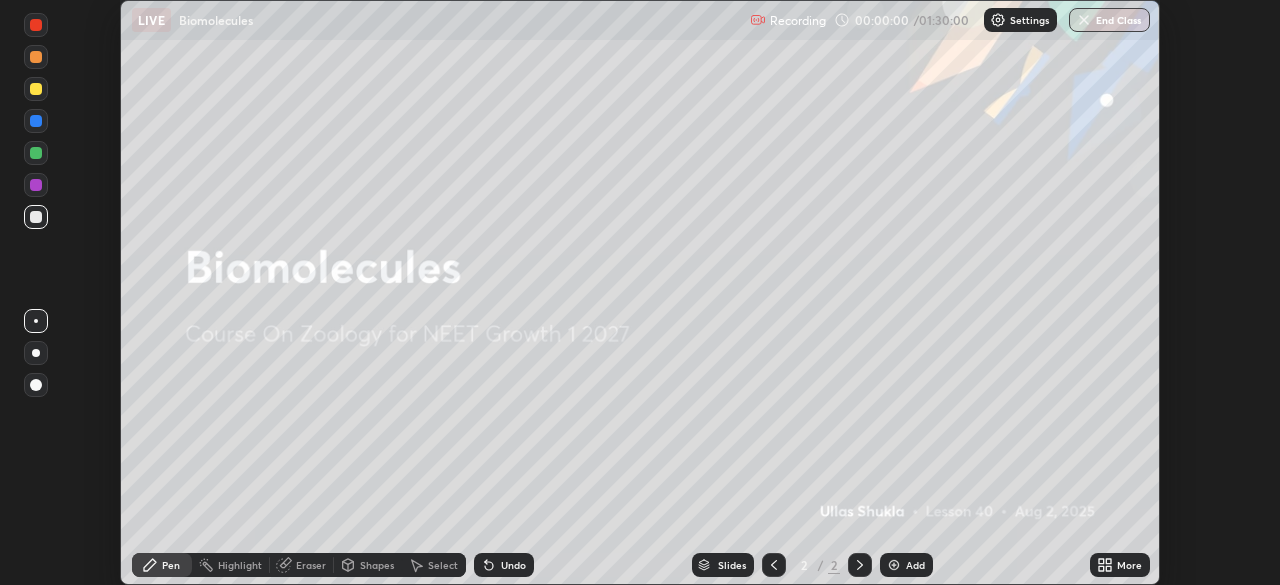 click 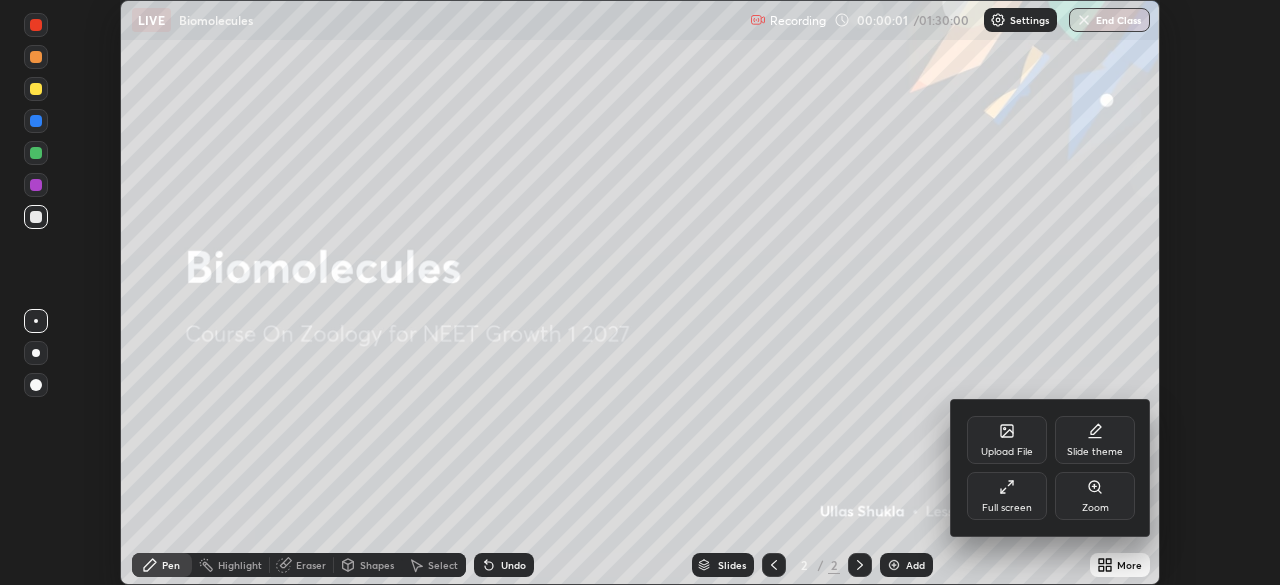 click 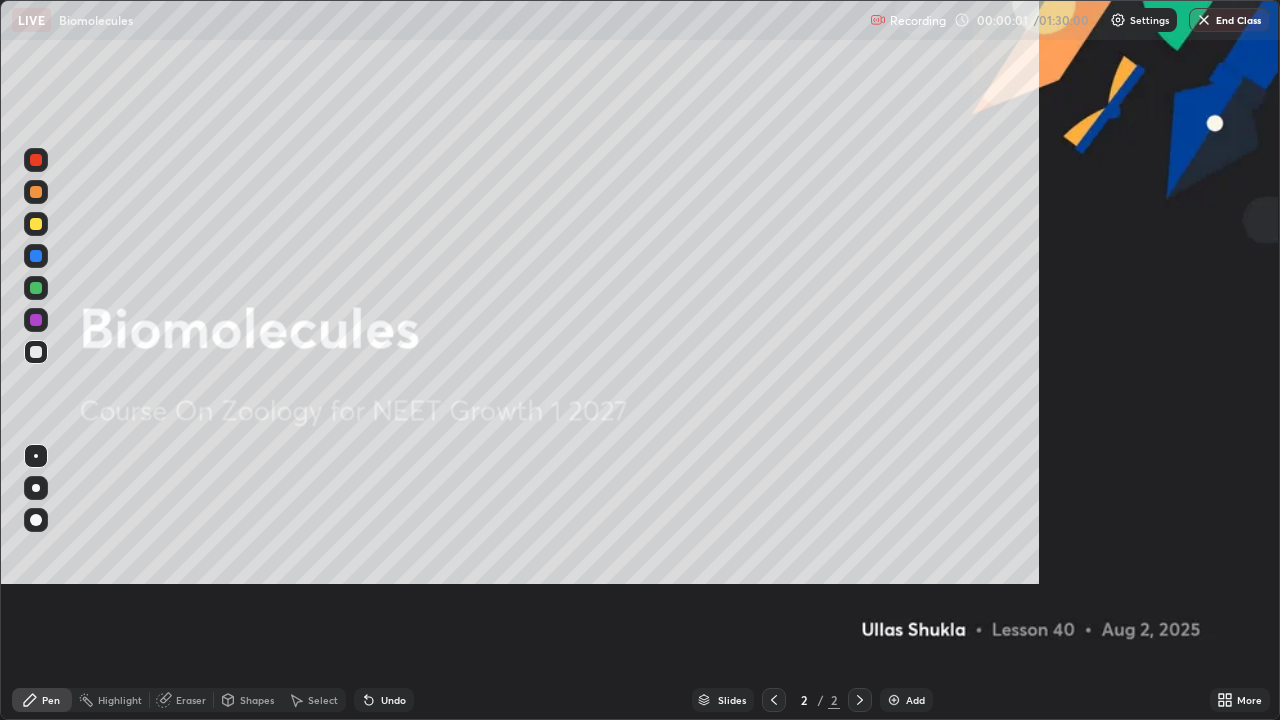 scroll, scrollTop: 99280, scrollLeft: 98720, axis: both 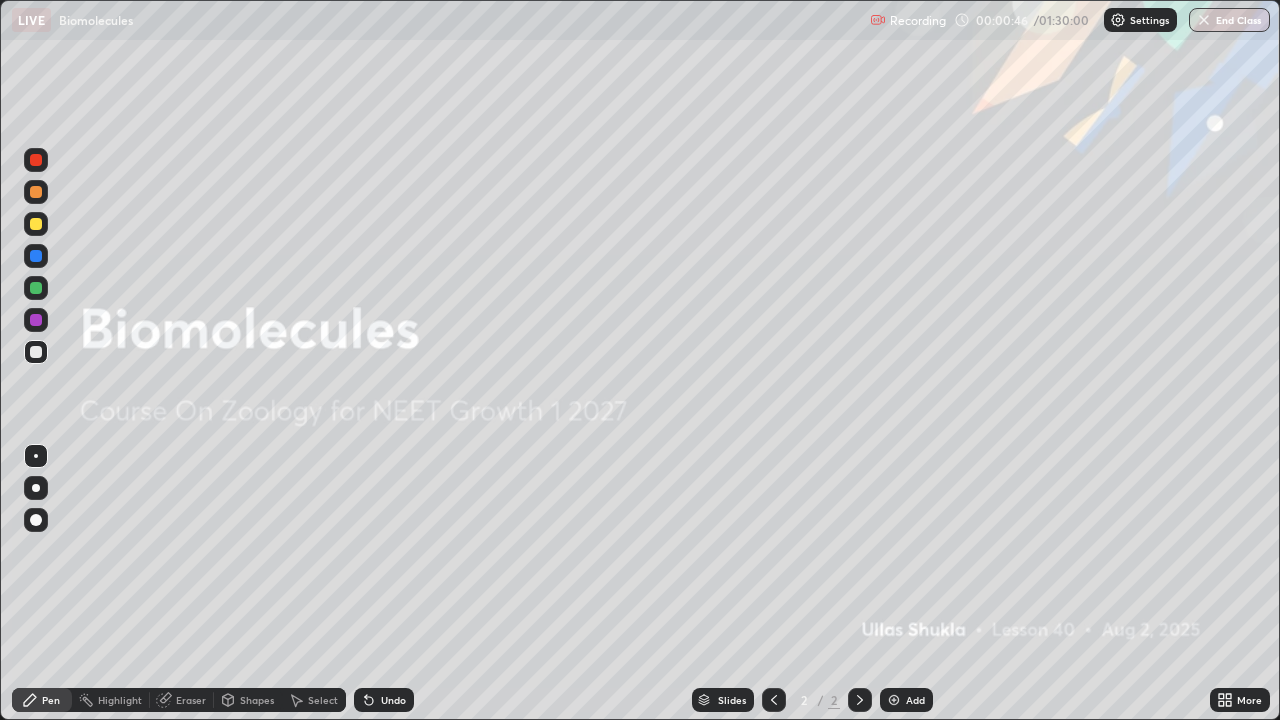 click on "Add" at bounding box center [906, 700] 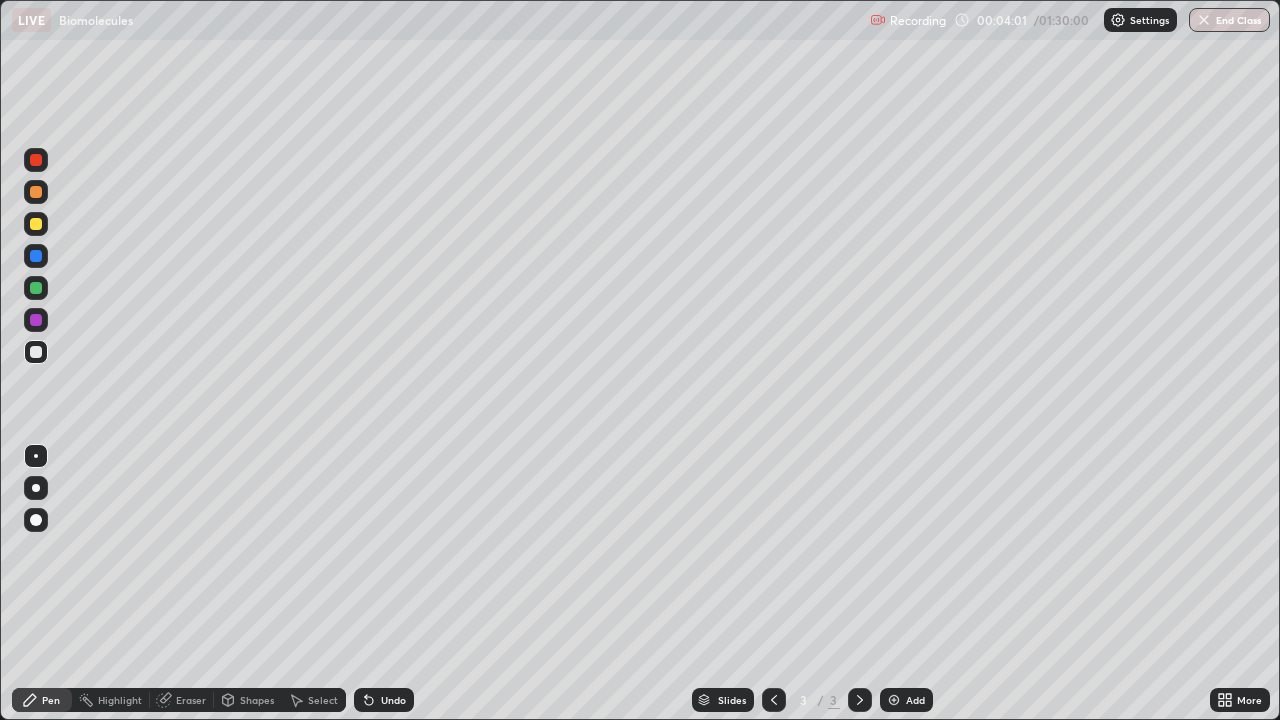 click at bounding box center (36, 488) 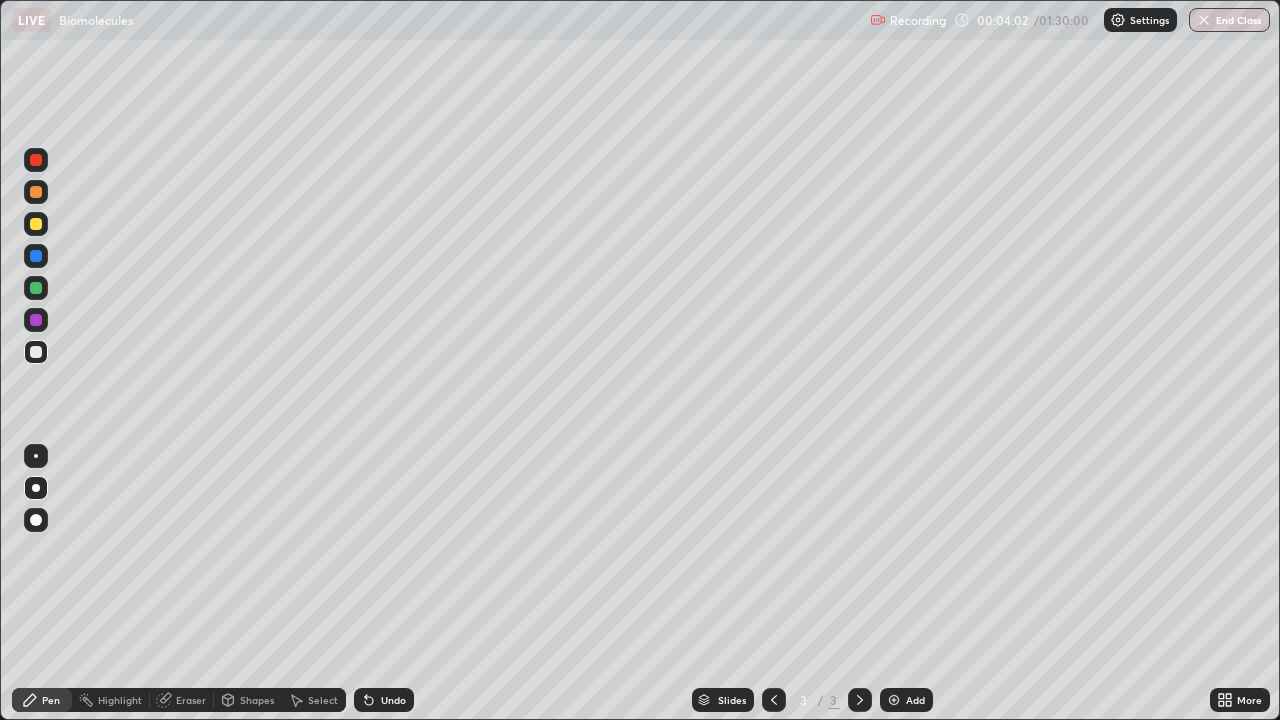 click at bounding box center (36, 224) 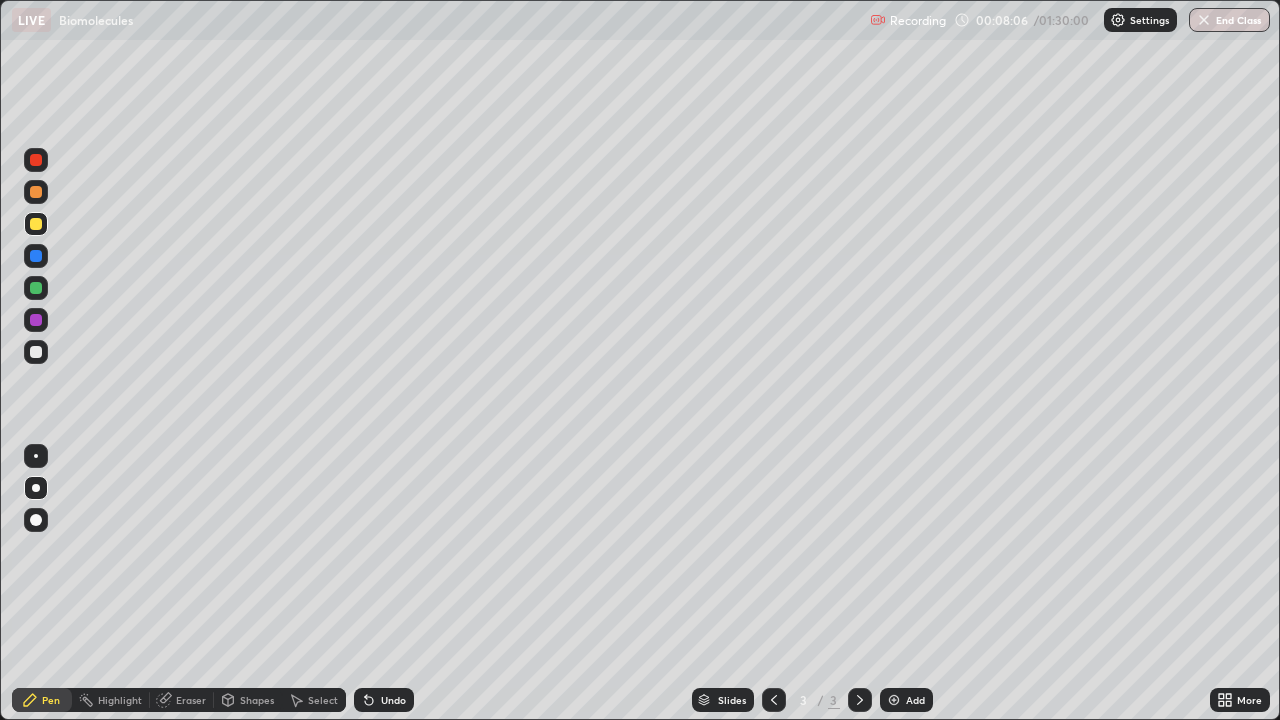 click on "Undo" at bounding box center (393, 700) 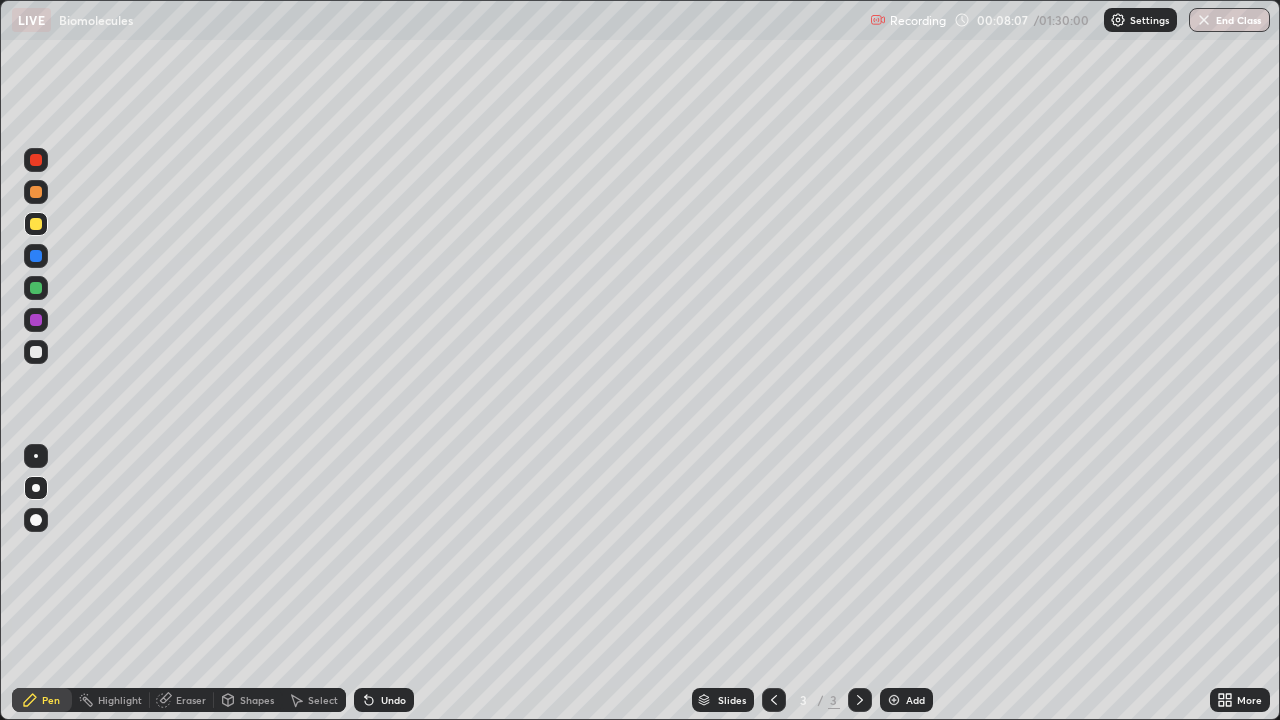 click 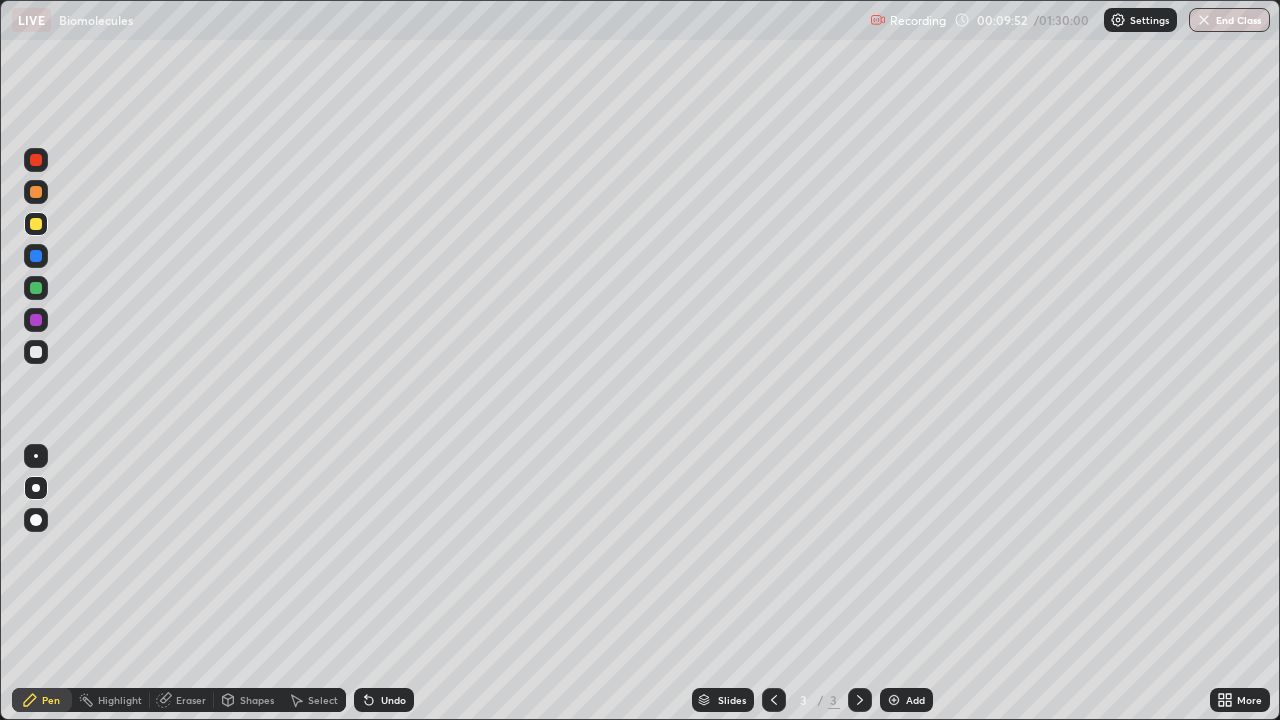 click at bounding box center [36, 456] 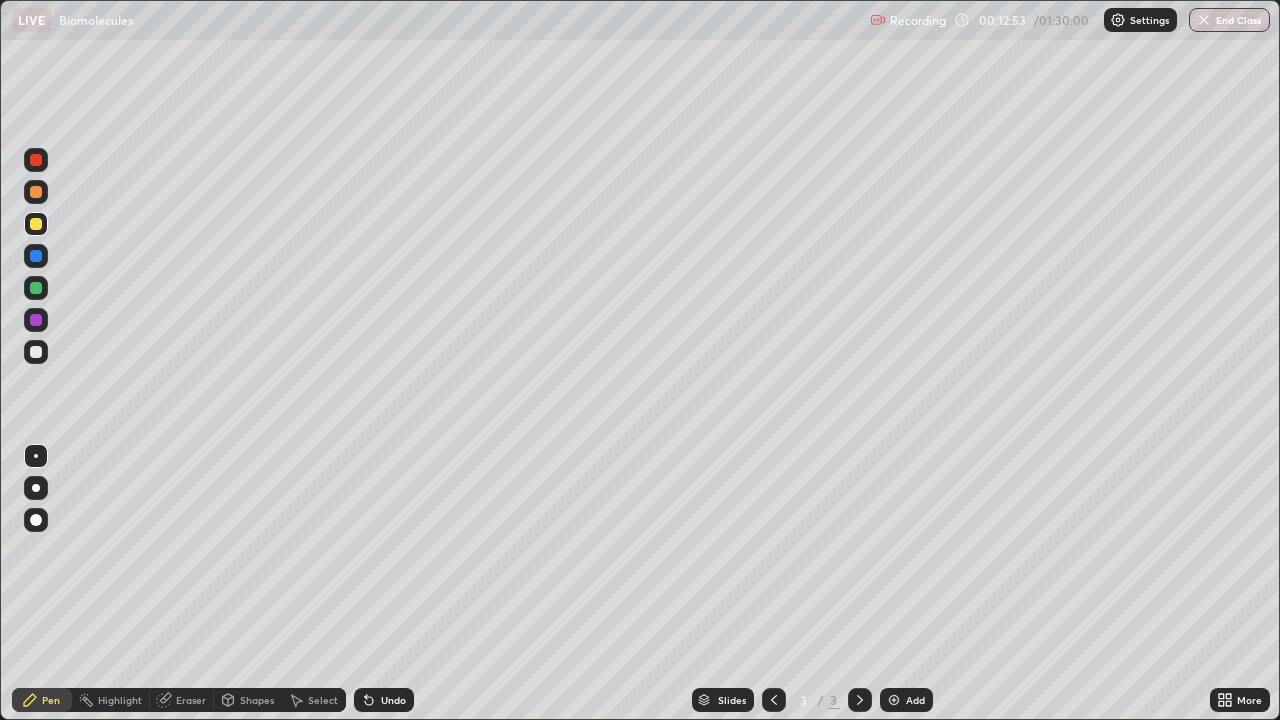 click at bounding box center (36, 488) 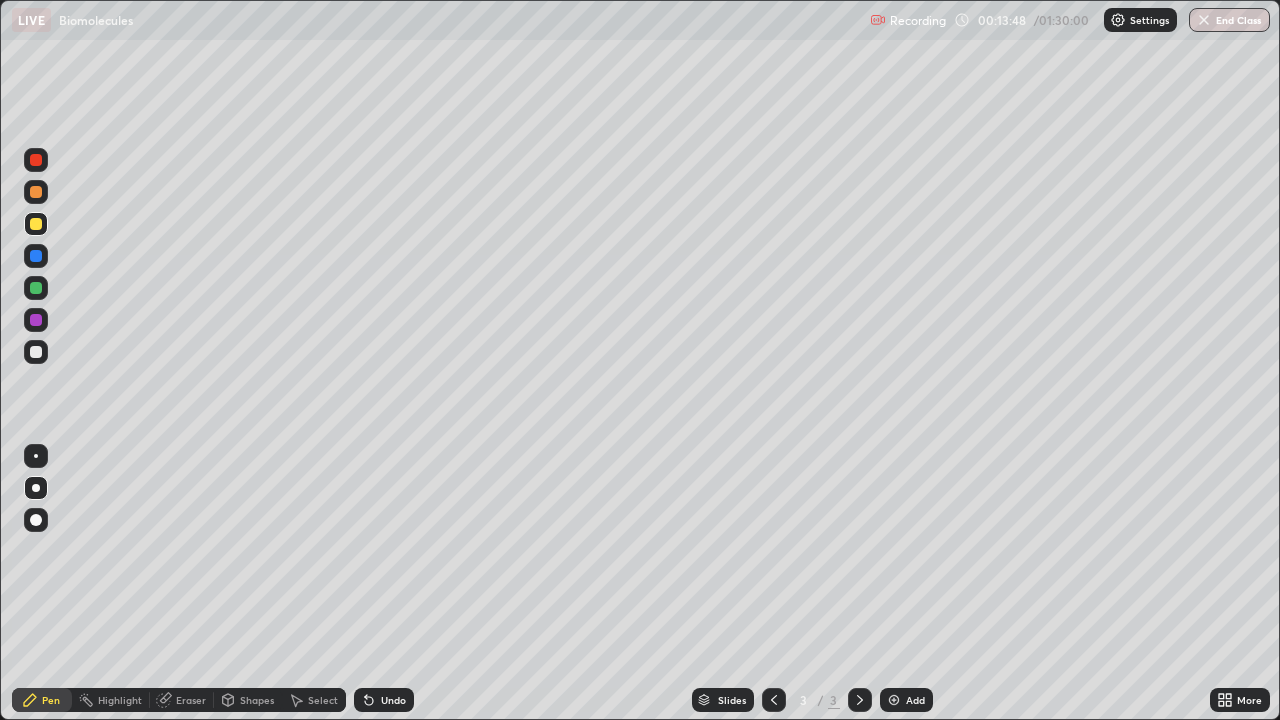 click on "Undo" at bounding box center [384, 700] 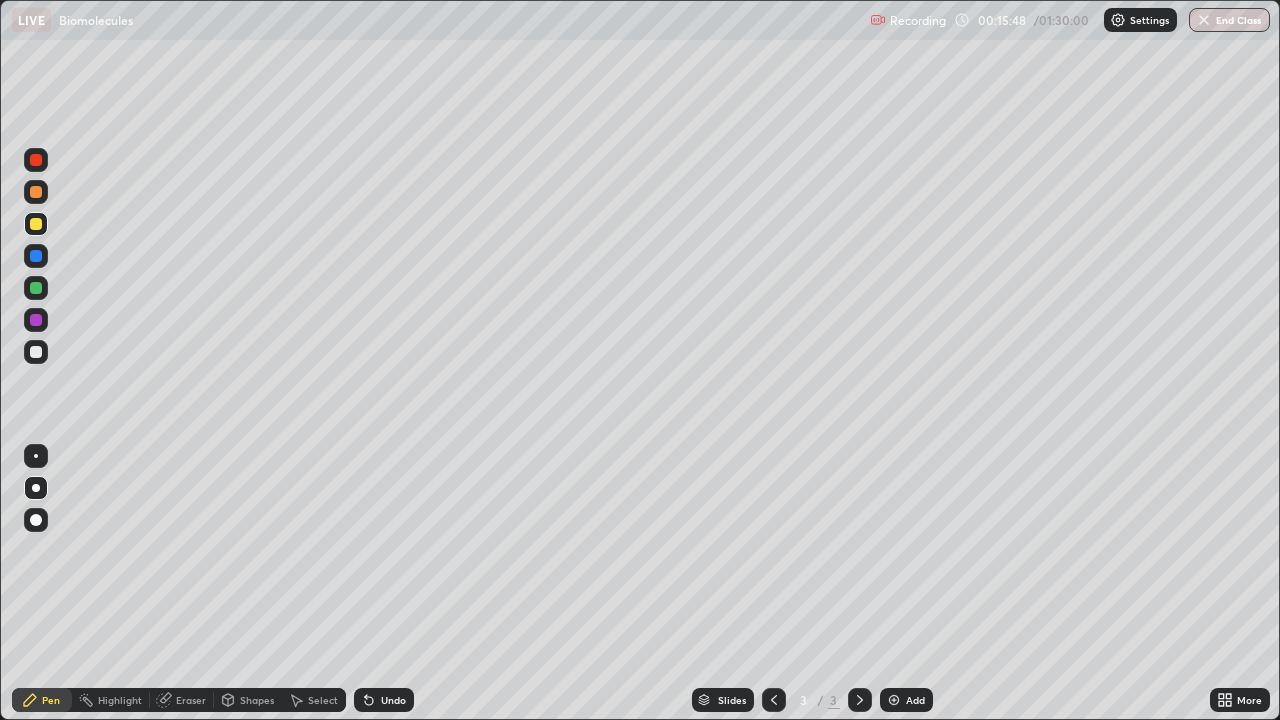 click at bounding box center (36, 456) 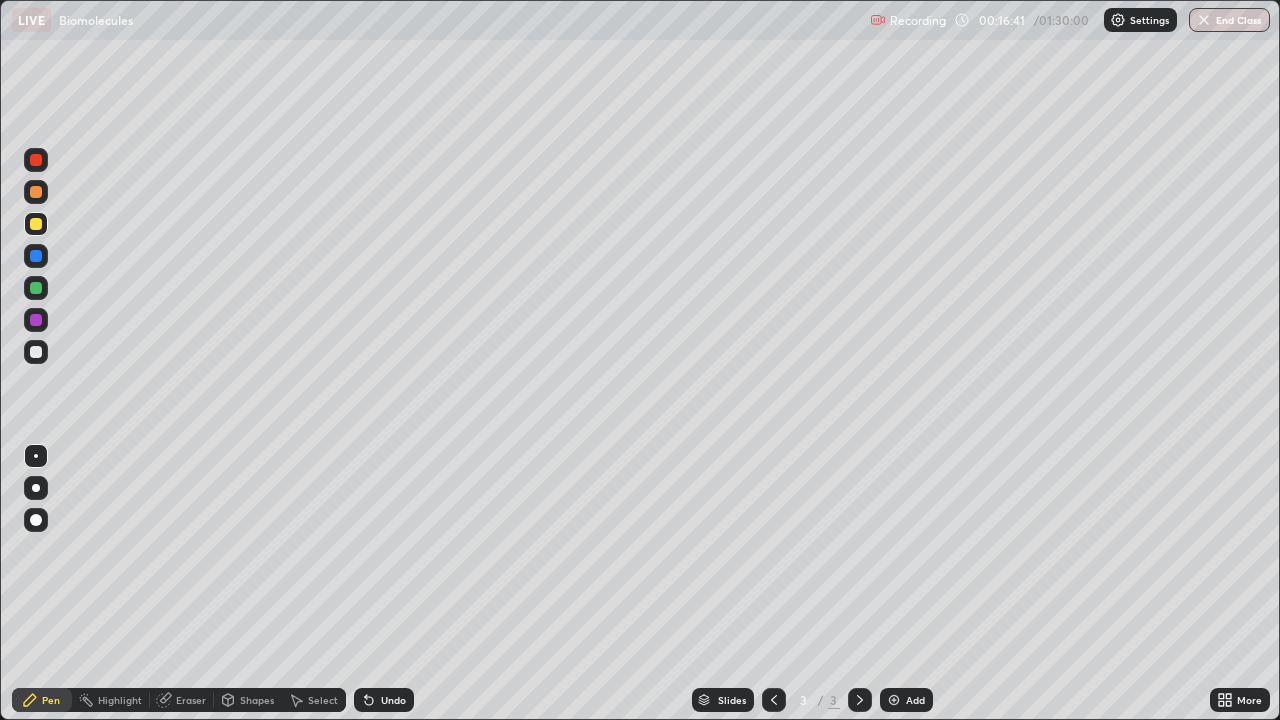click on "Slides 3 / 3 Add" at bounding box center [812, 700] 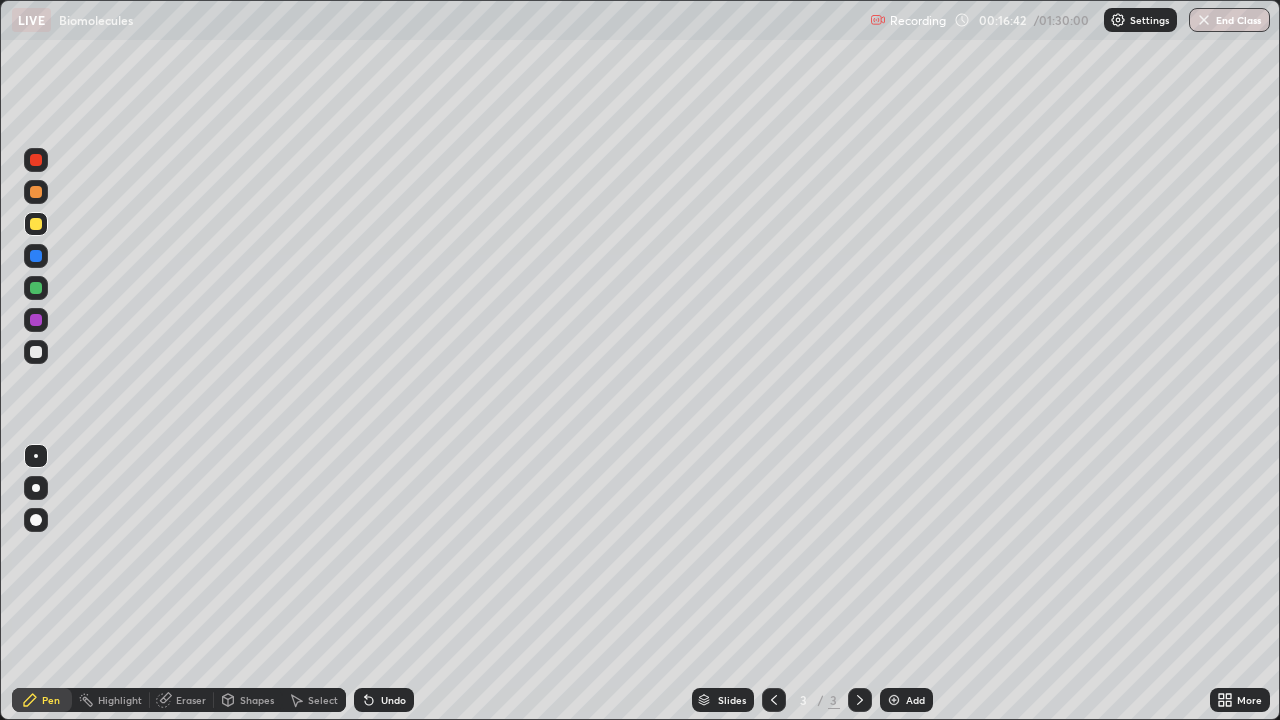 click on "Slides 3 / 3 Add" at bounding box center (812, 700) 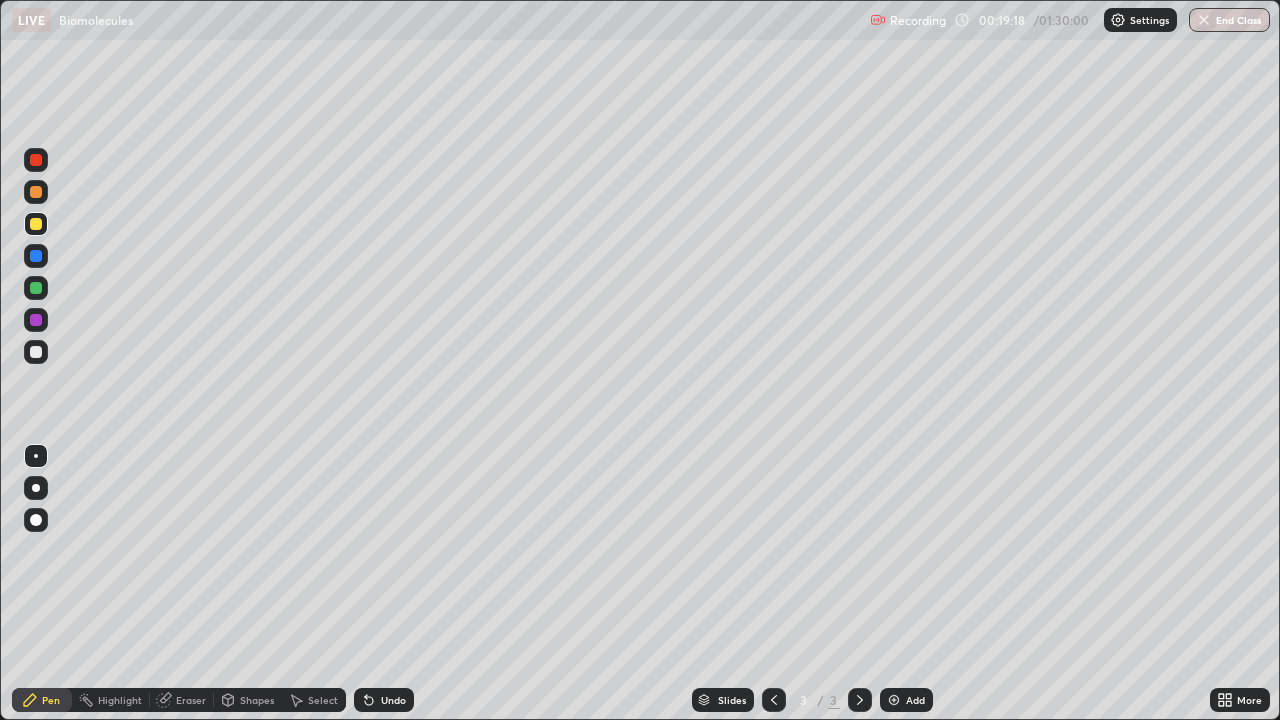 click on "Add" at bounding box center [915, 700] 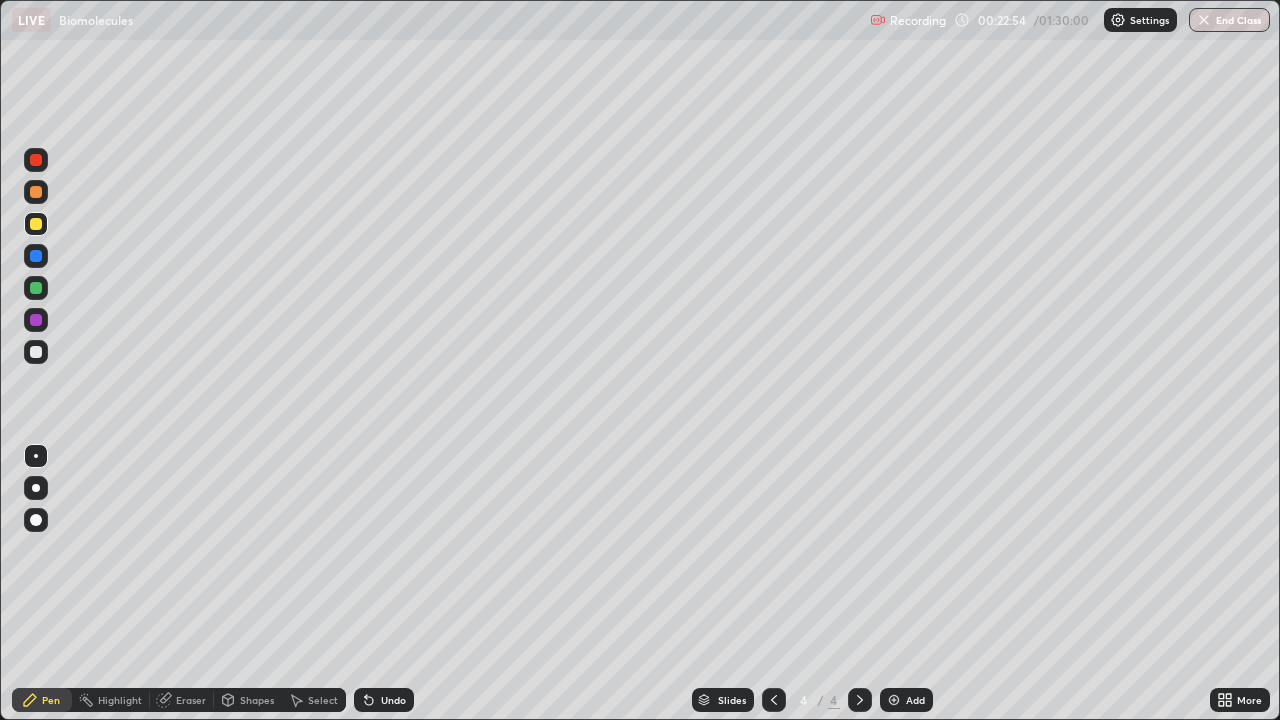 click on "Eraser" at bounding box center (191, 700) 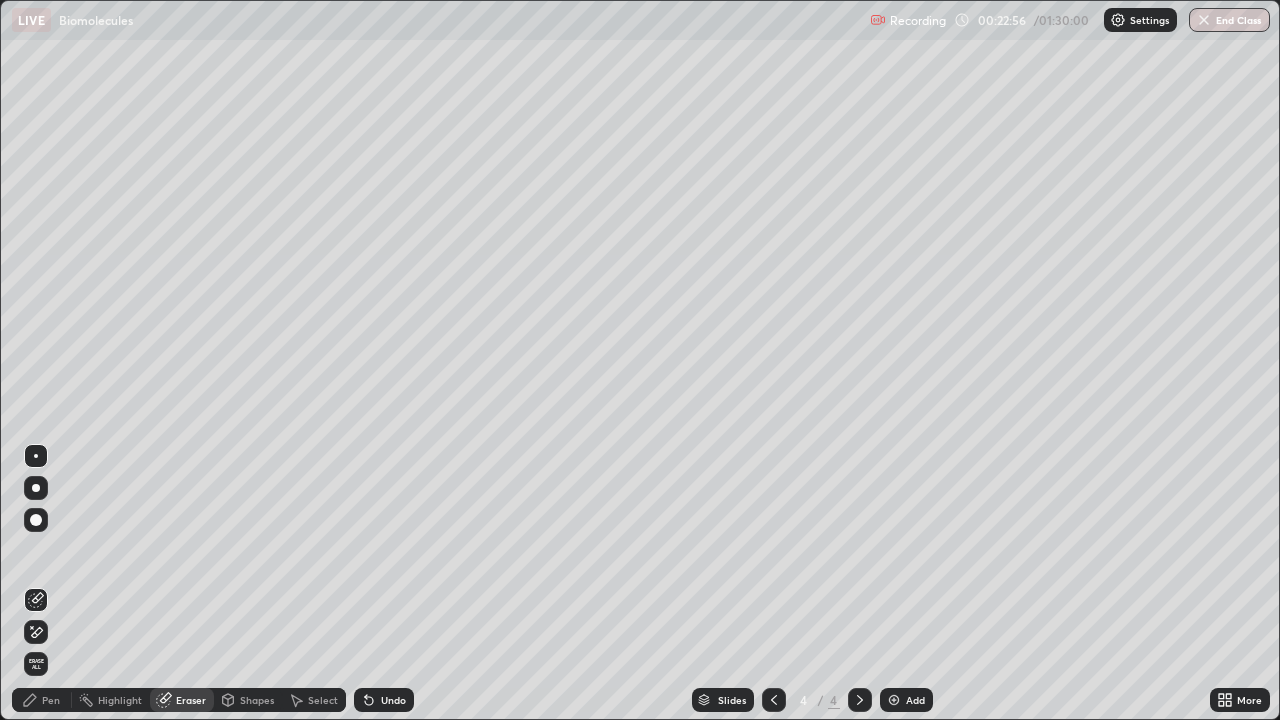 click at bounding box center (36, 520) 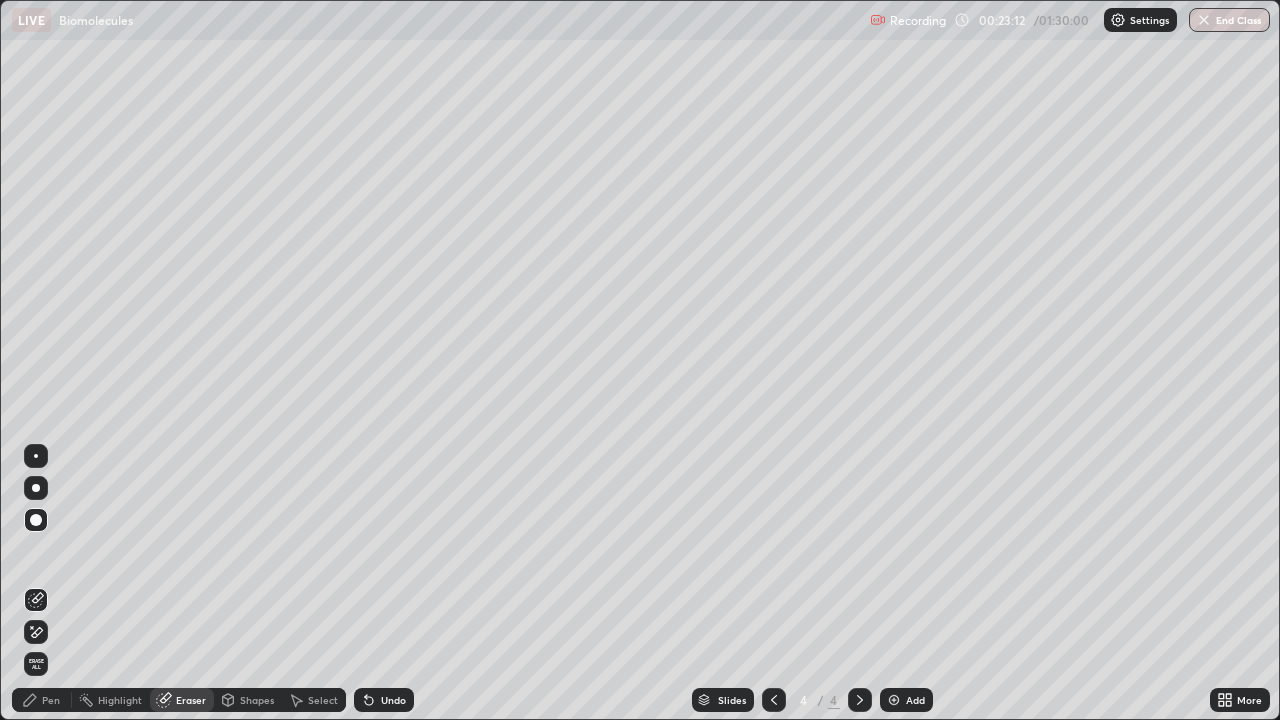 click on "Pen" at bounding box center (51, 700) 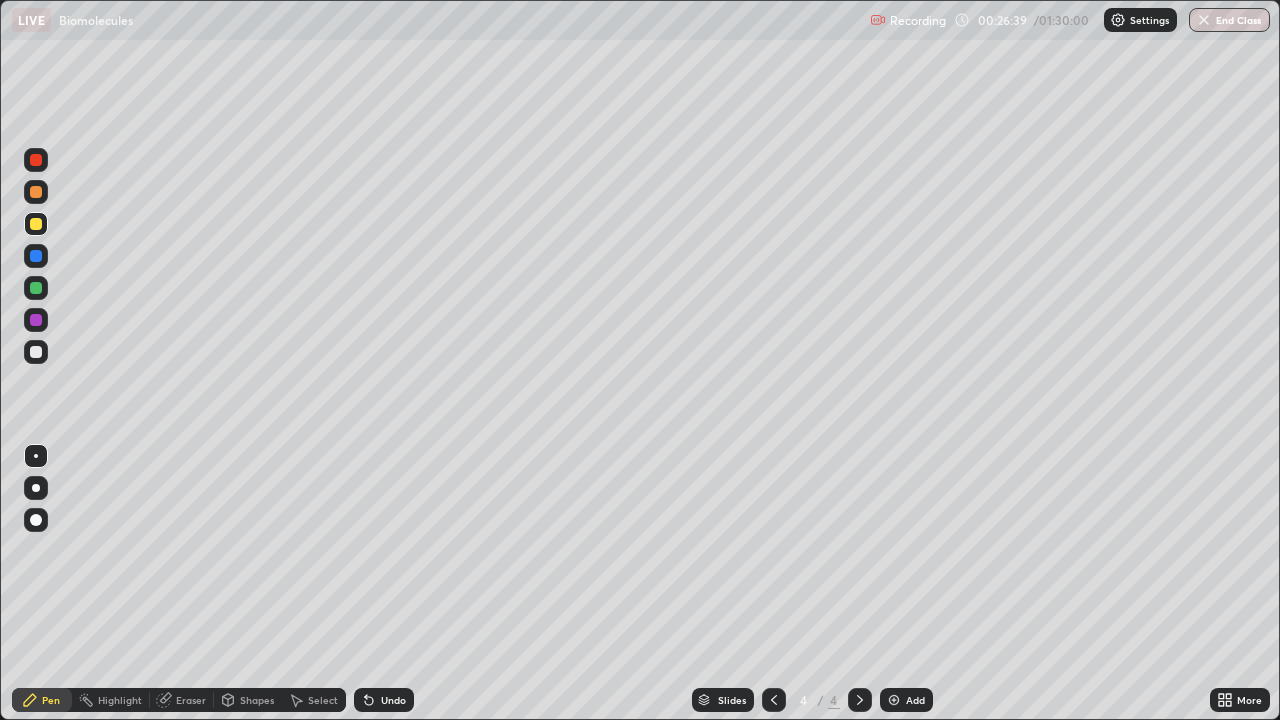 click 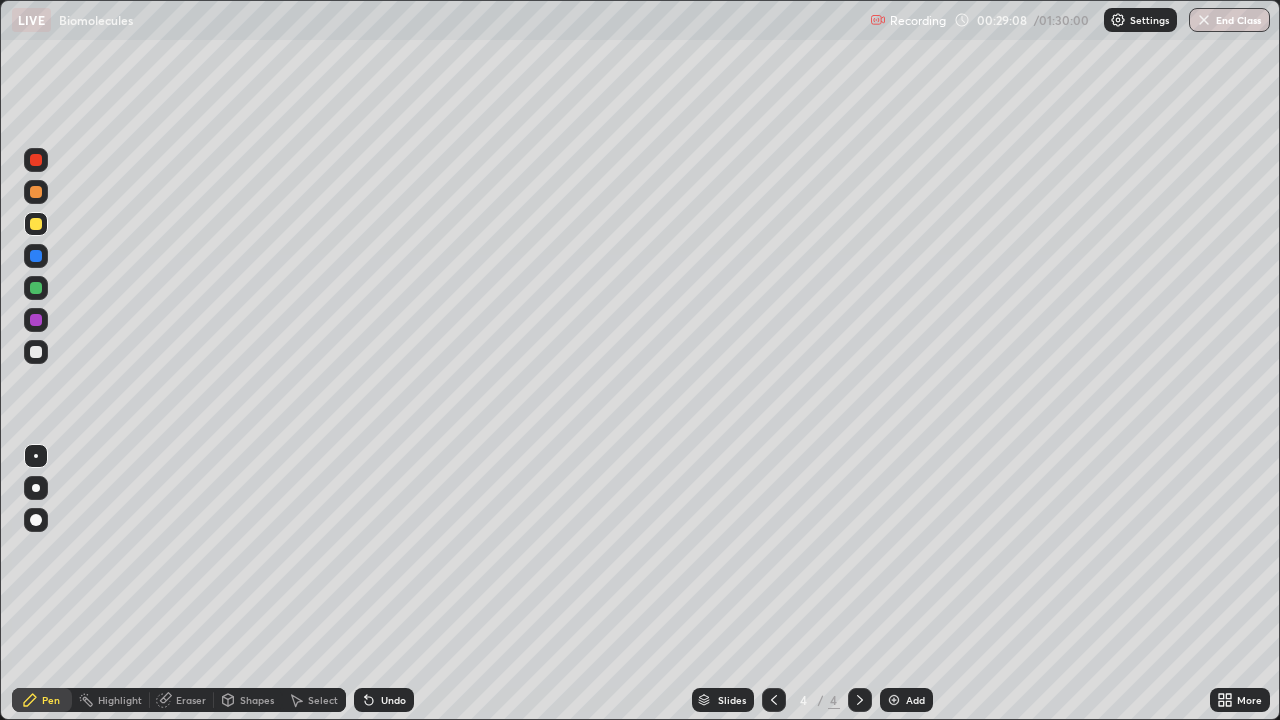 click at bounding box center [36, 288] 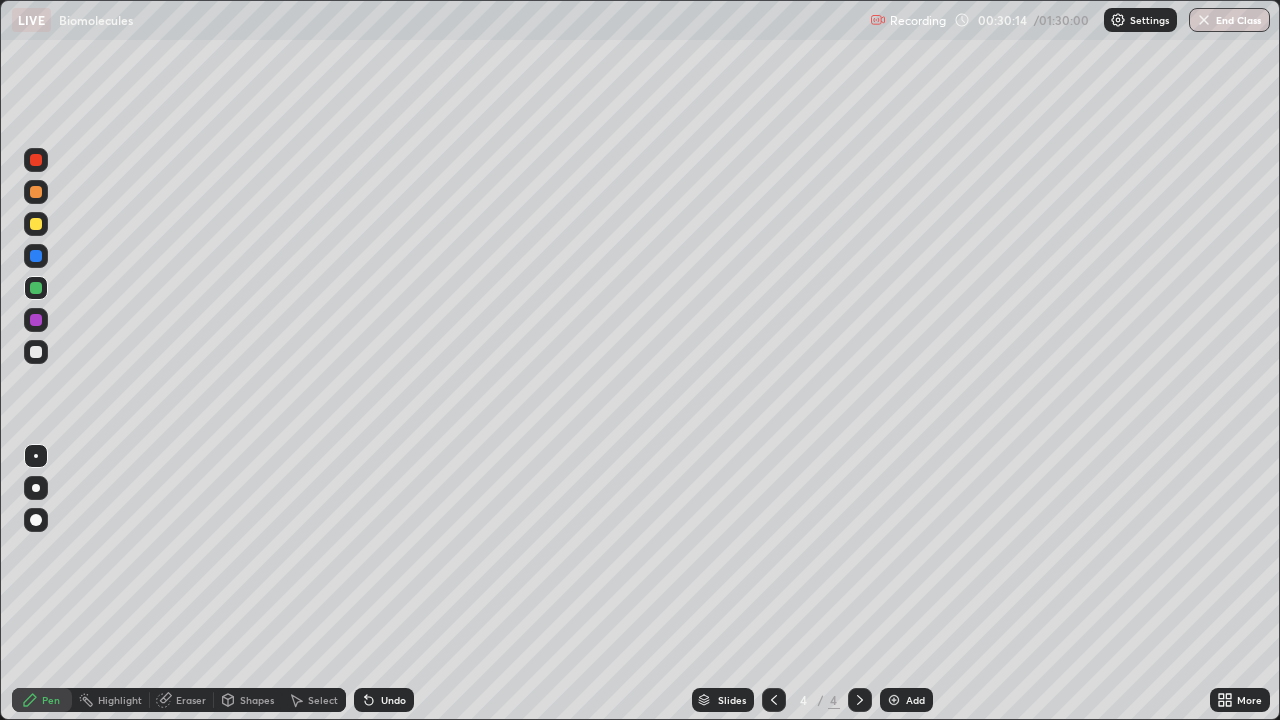 click on "Undo" at bounding box center (393, 700) 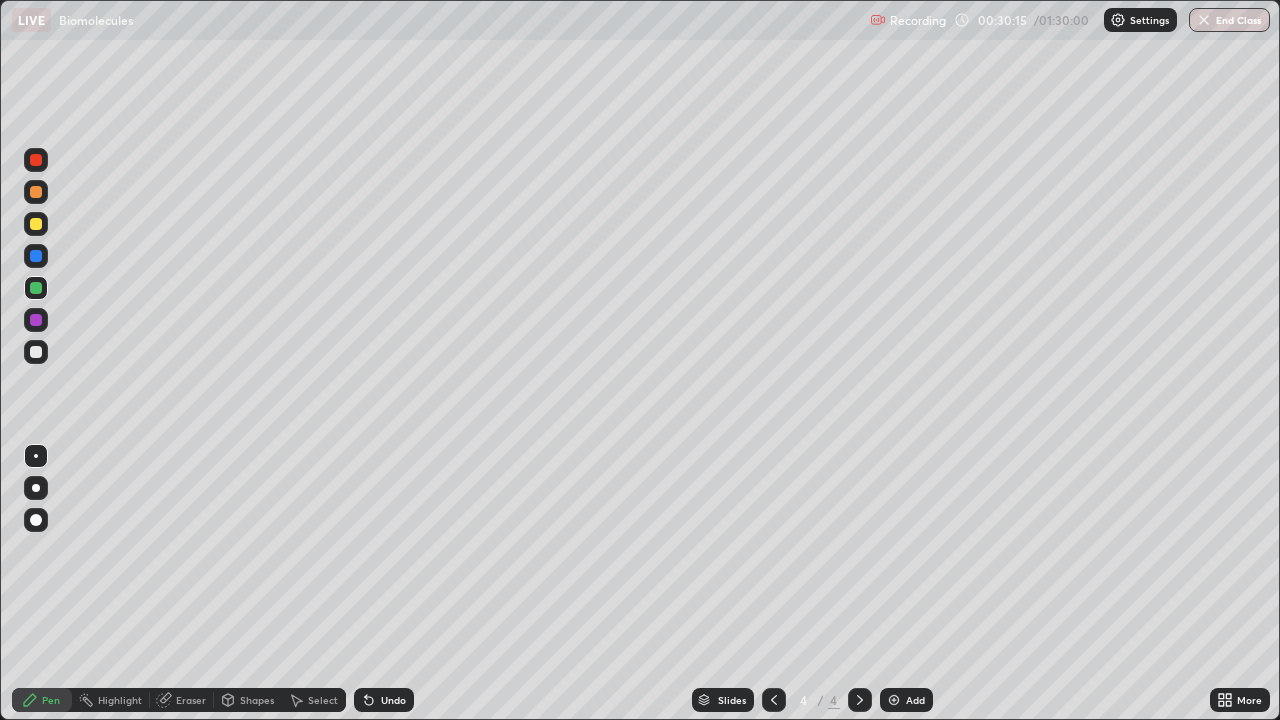 click on "Undo" at bounding box center (384, 700) 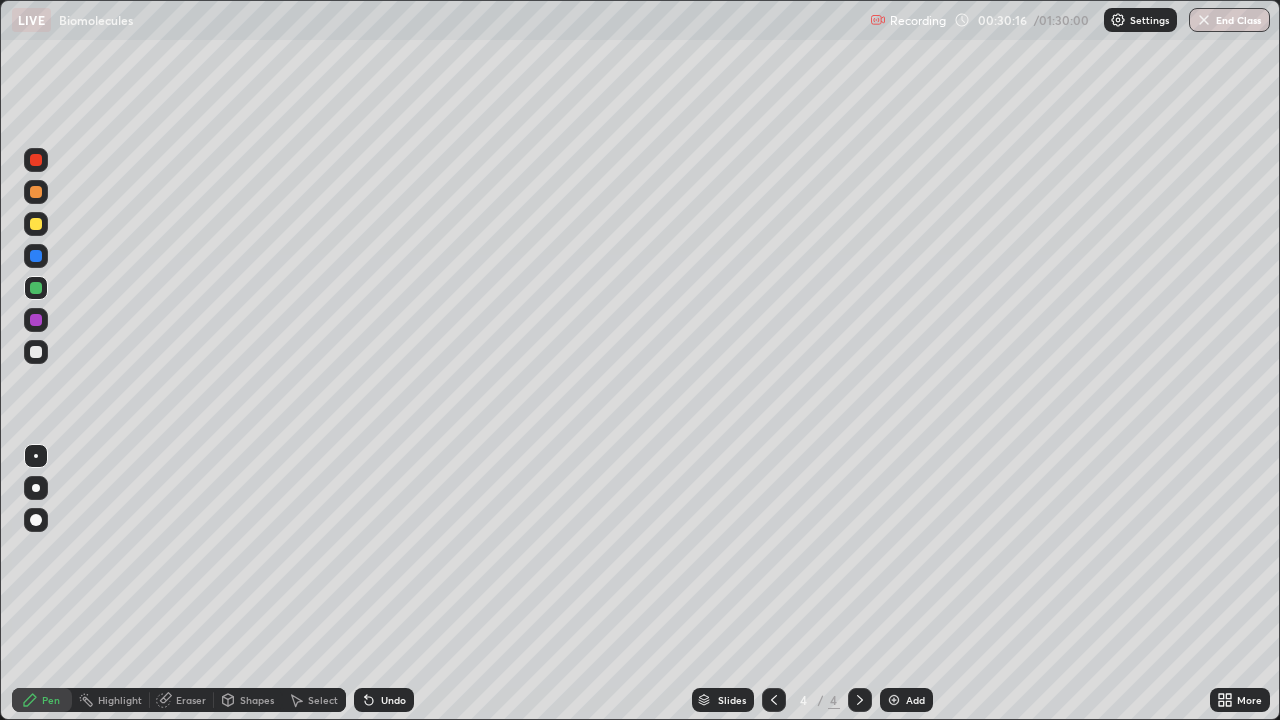 click on "Undo" at bounding box center (384, 700) 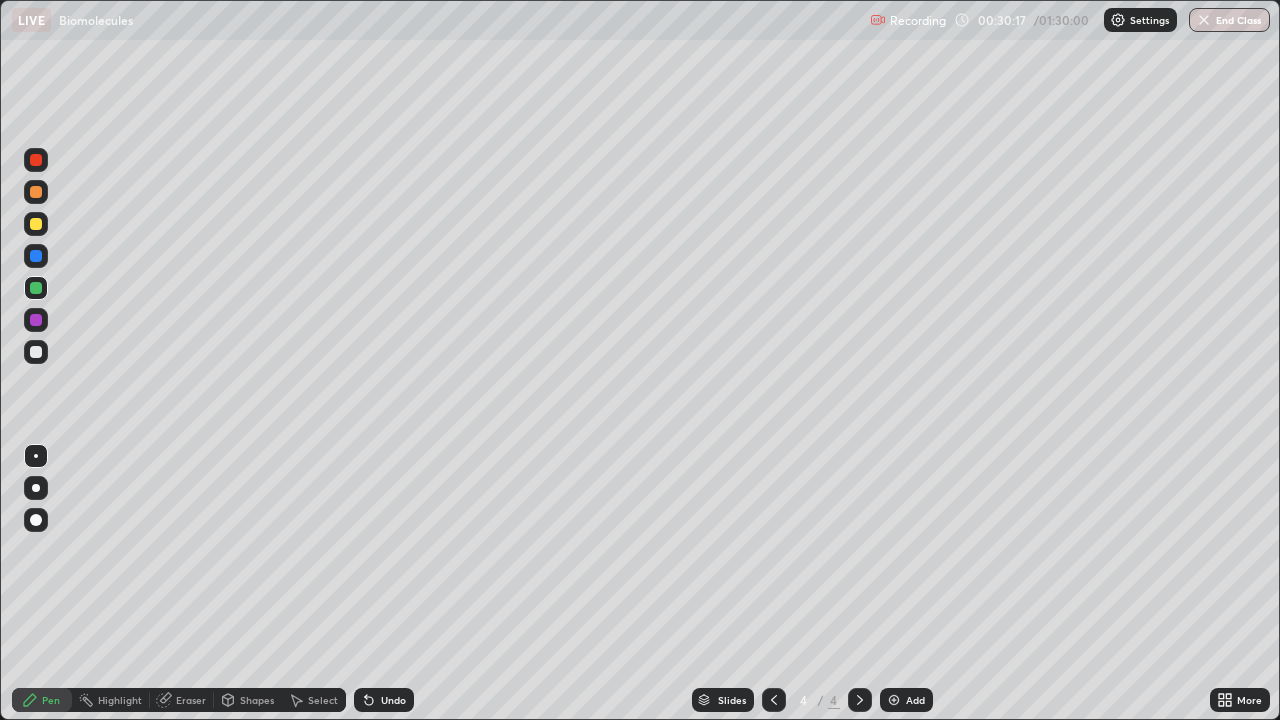 click on "Undo" at bounding box center [384, 700] 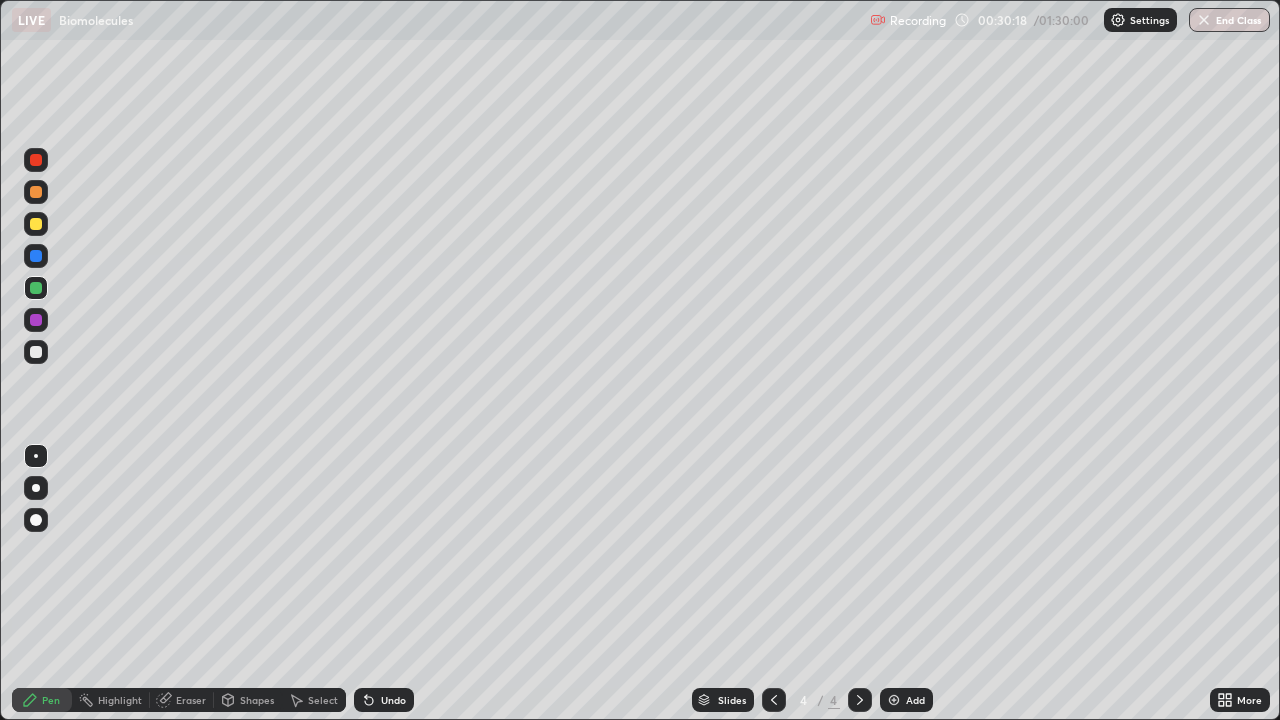 click 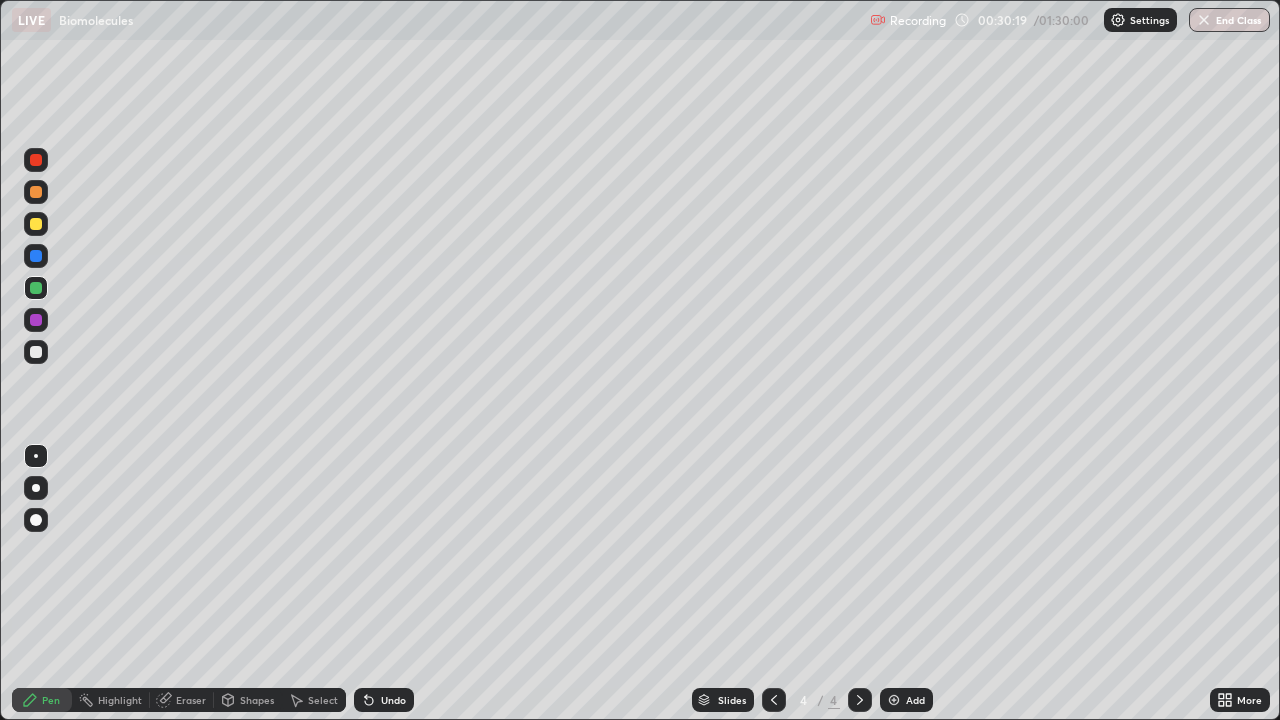 click on "Undo" at bounding box center [384, 700] 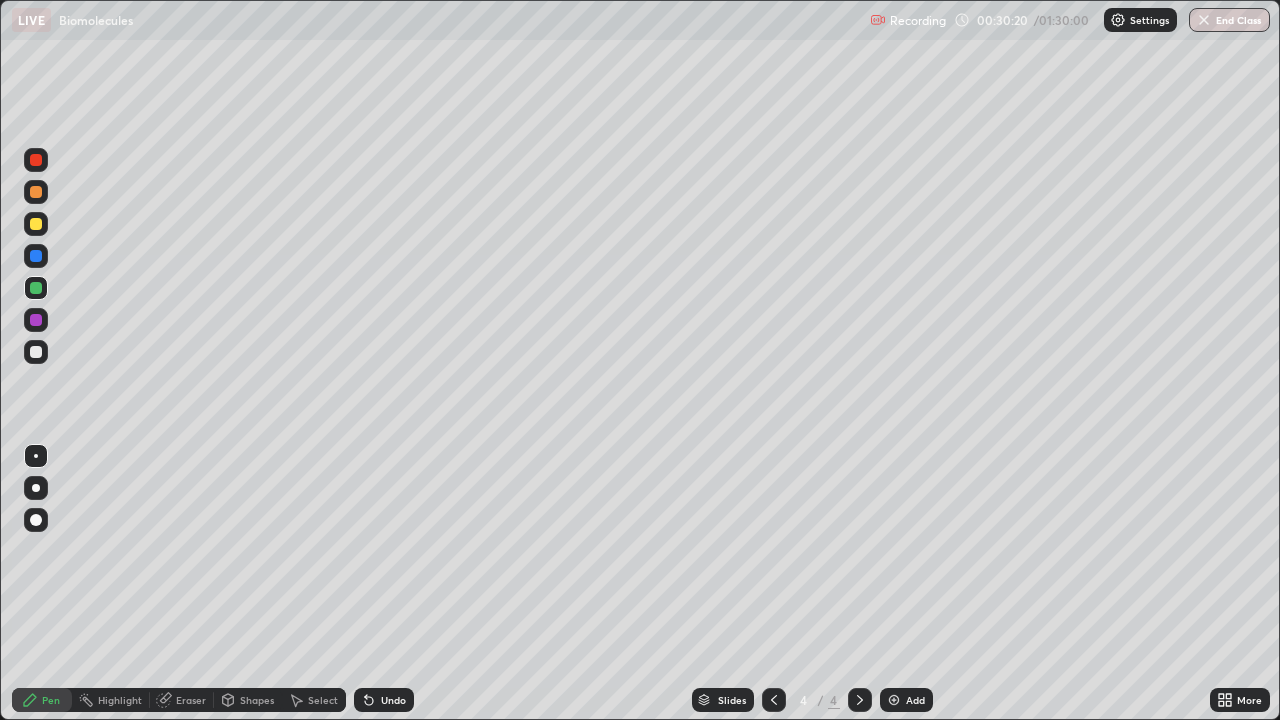 click 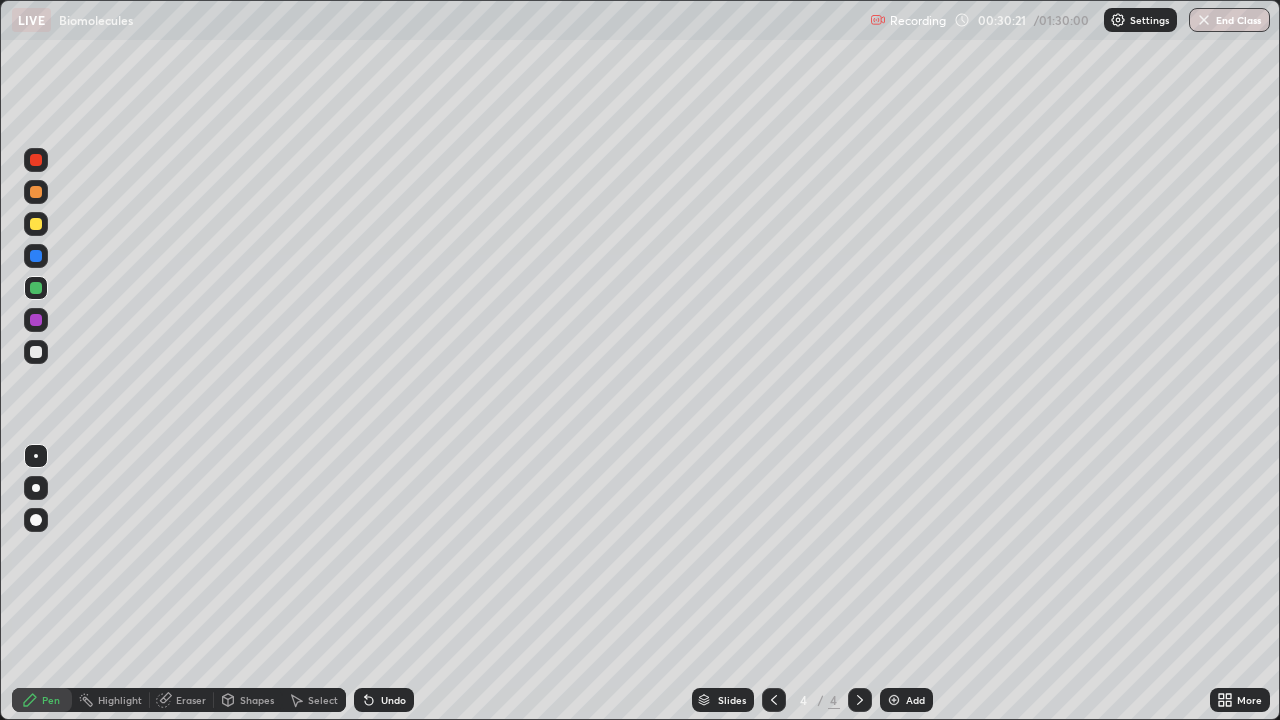 click 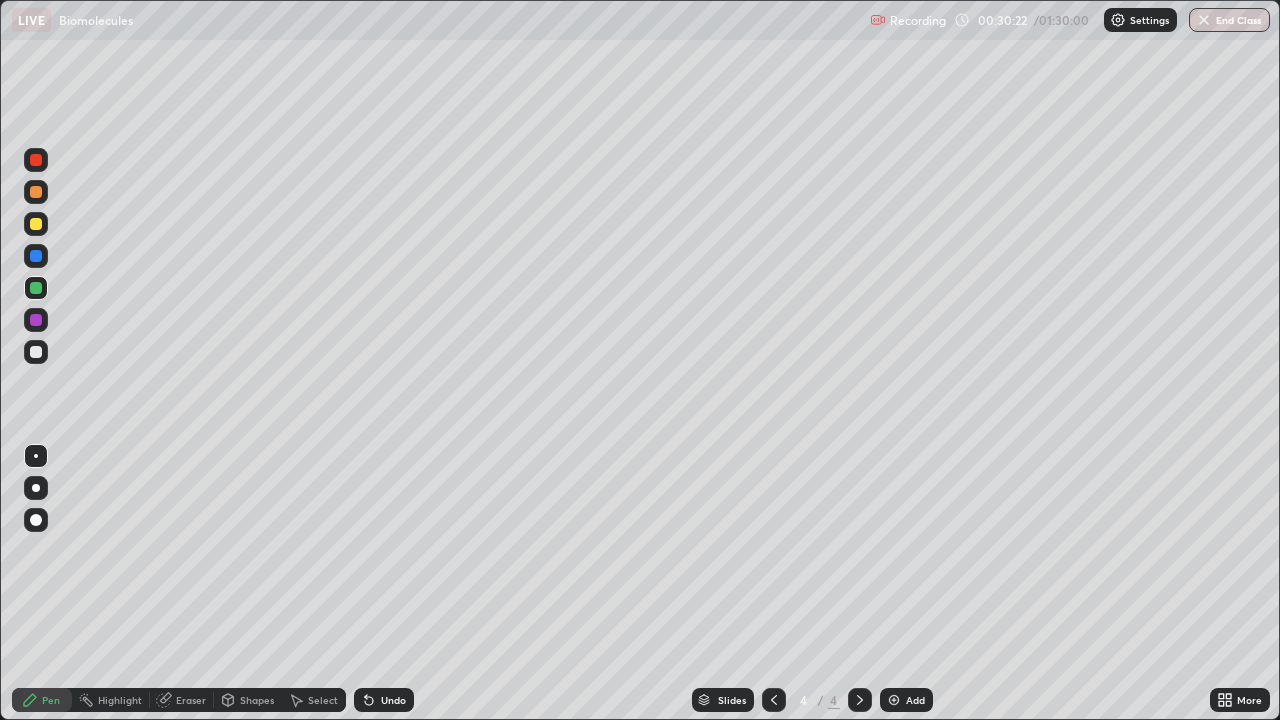 click 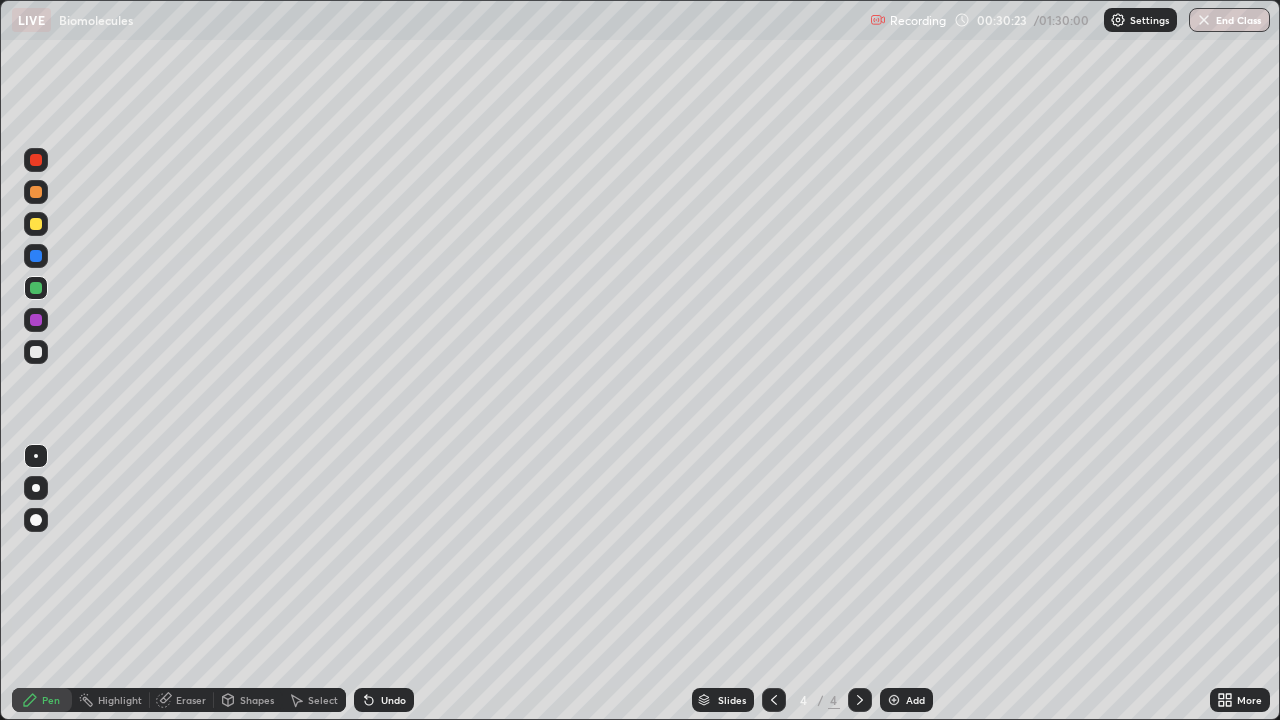 click 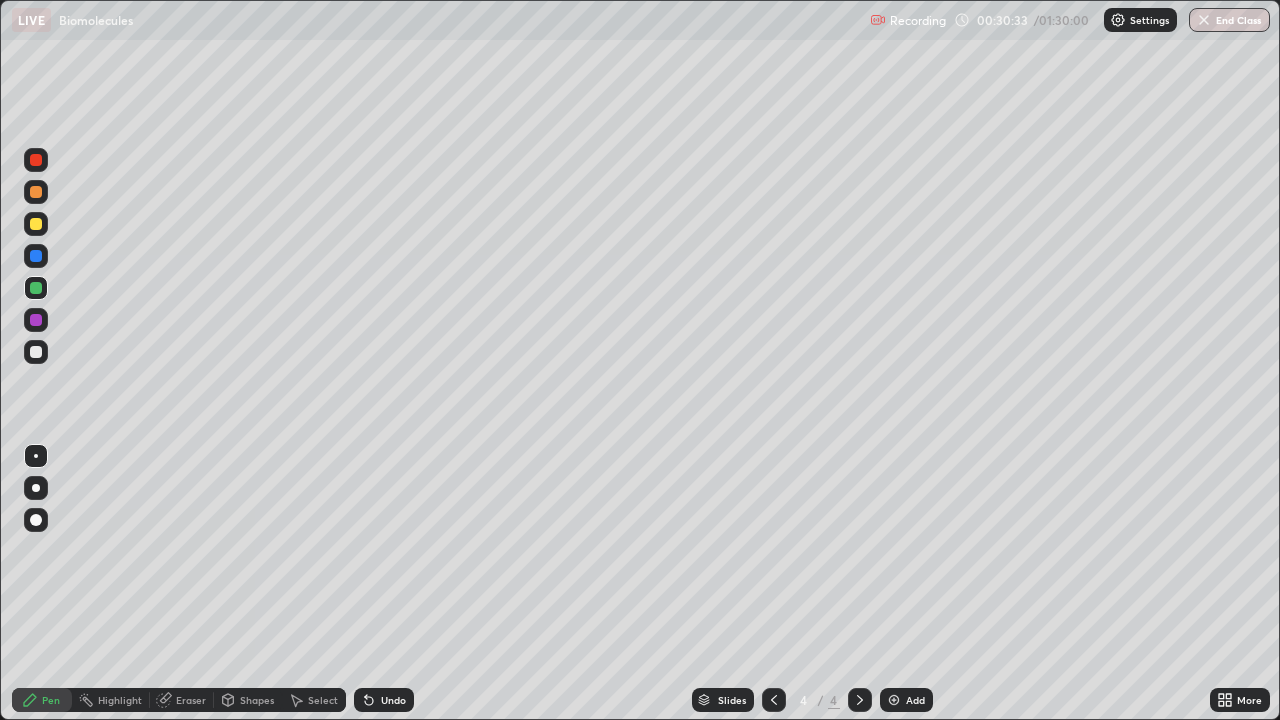 click at bounding box center (36, 224) 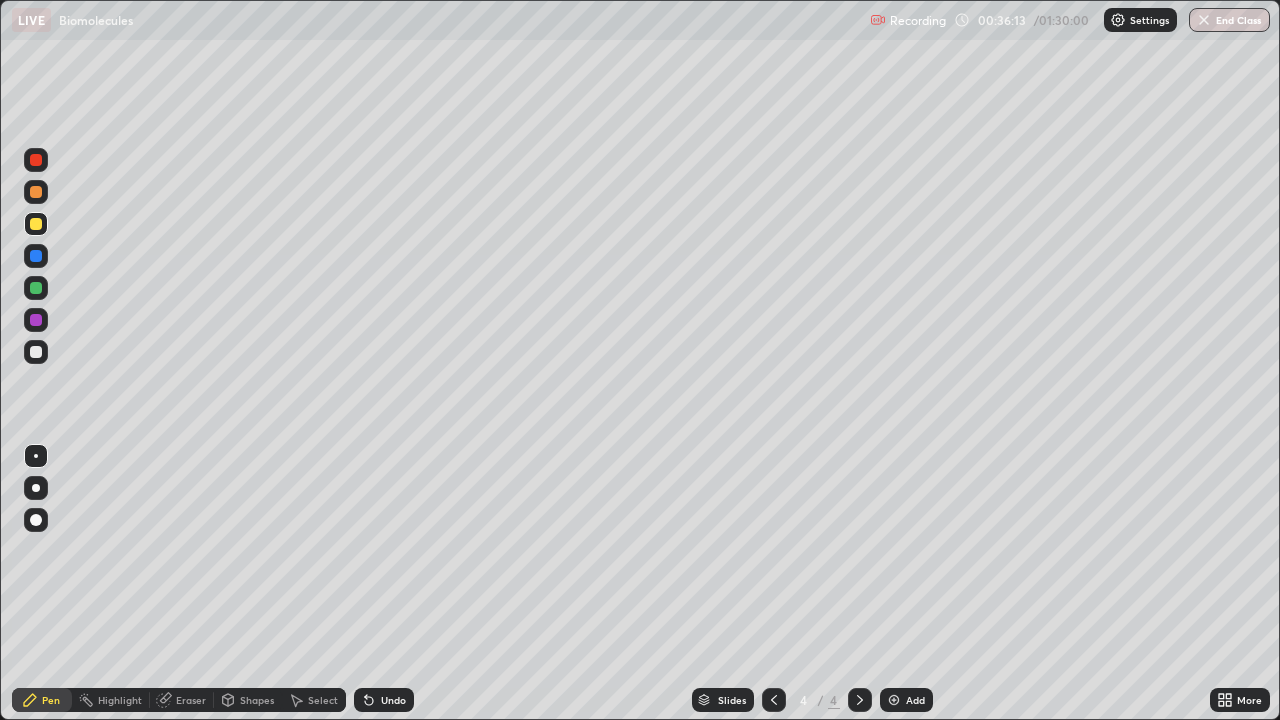 click at bounding box center [36, 488] 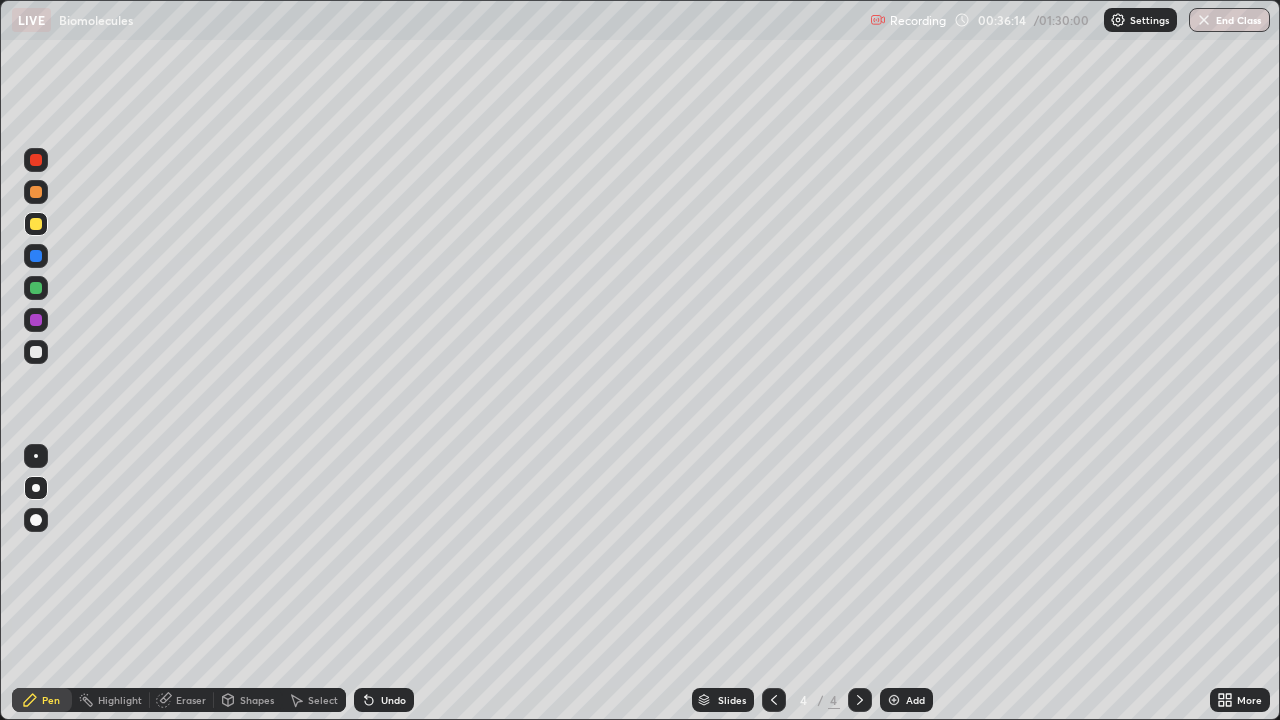 click at bounding box center [36, 288] 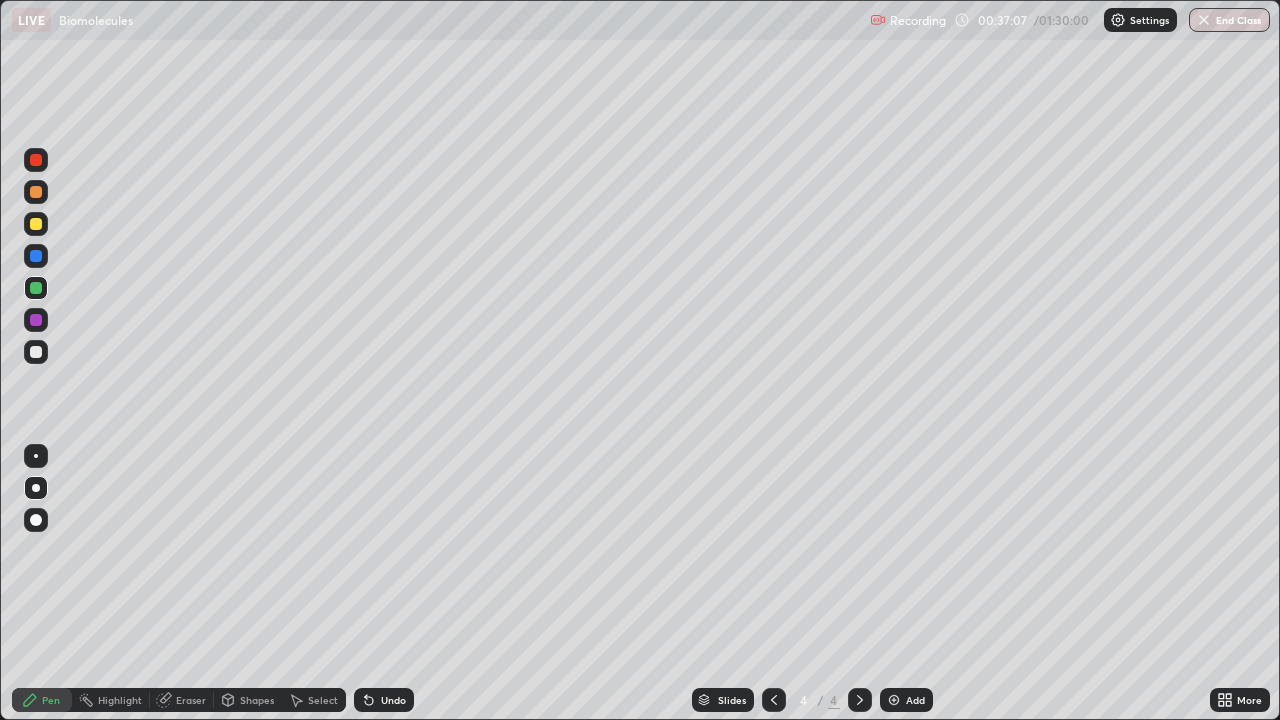 click at bounding box center [36, 352] 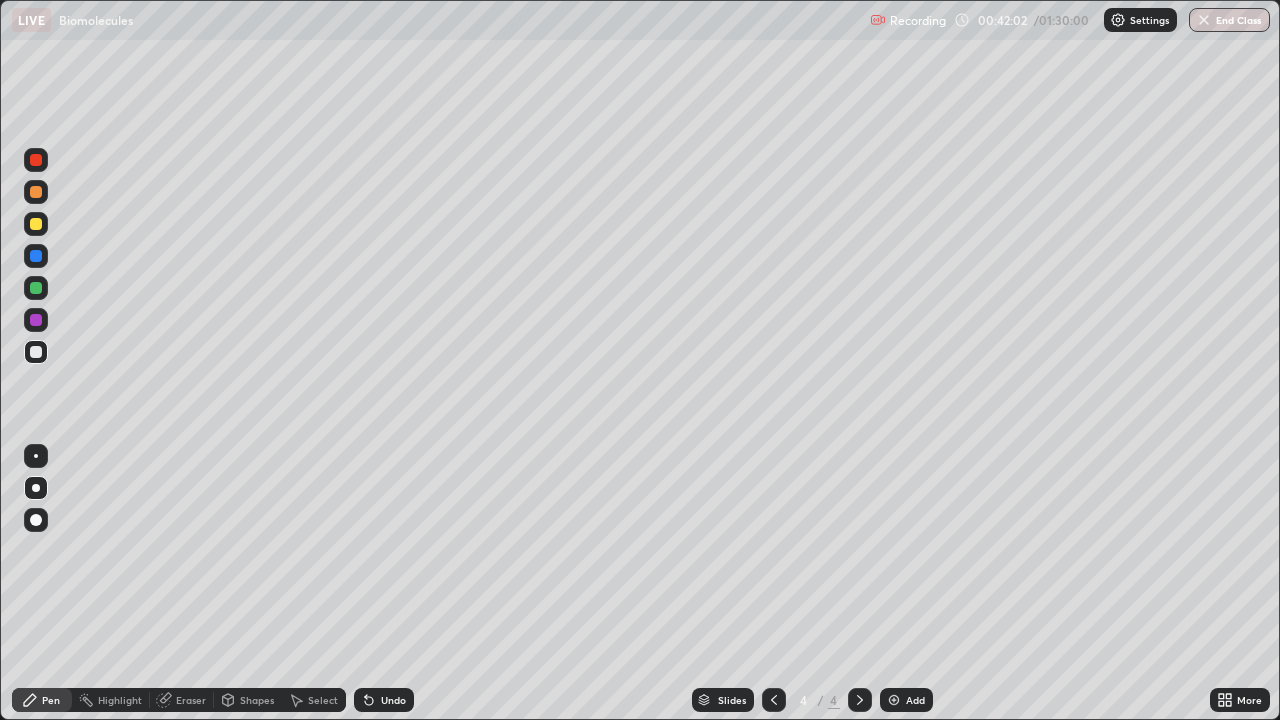 click at bounding box center (894, 700) 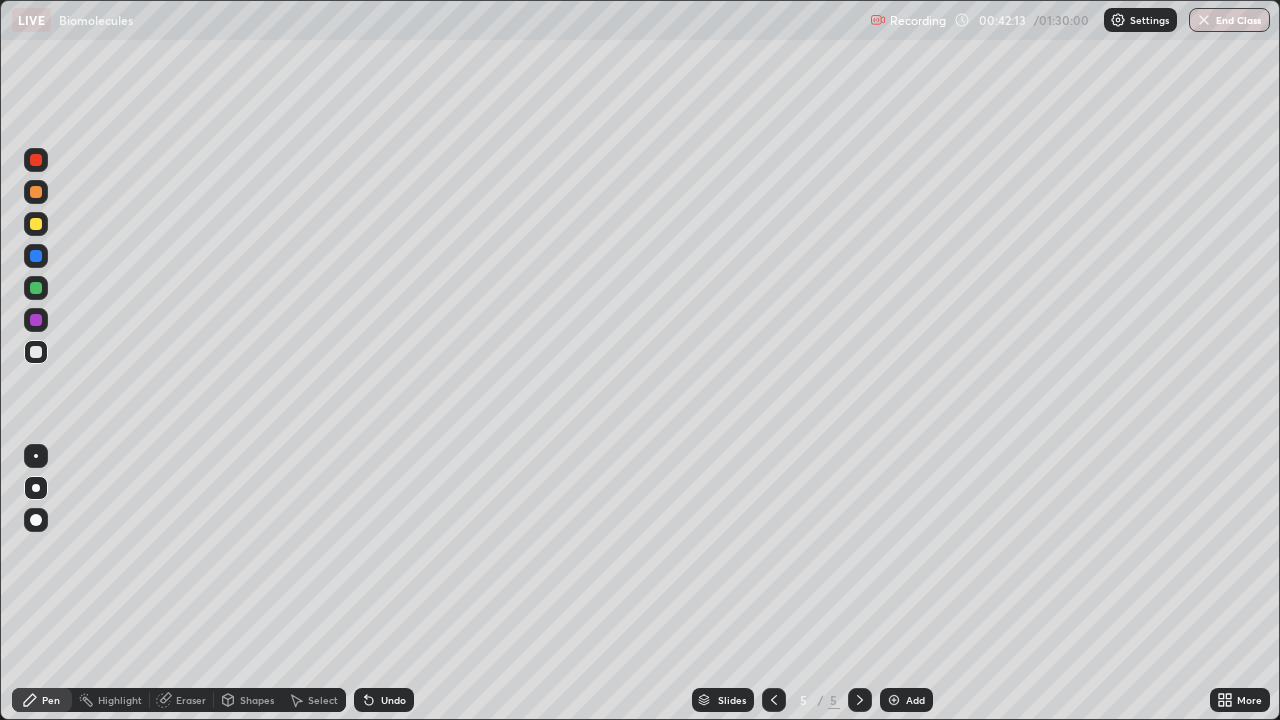 click on "Undo" at bounding box center [384, 700] 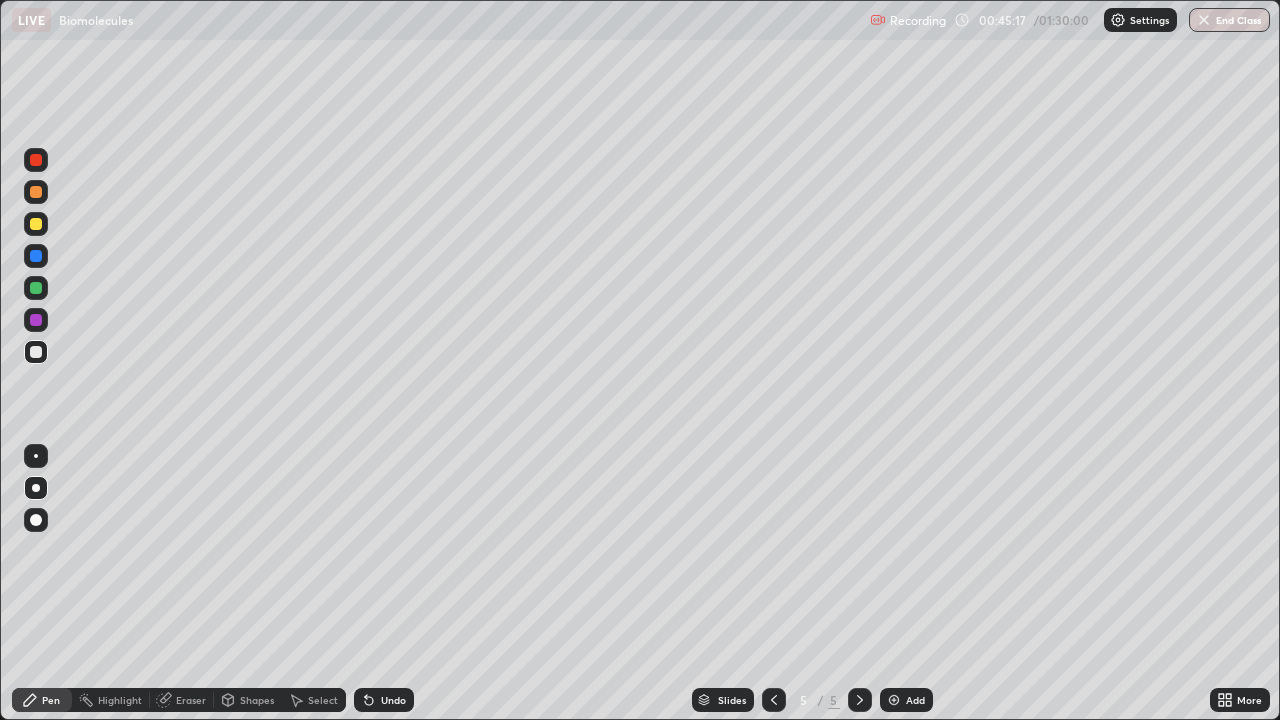 click 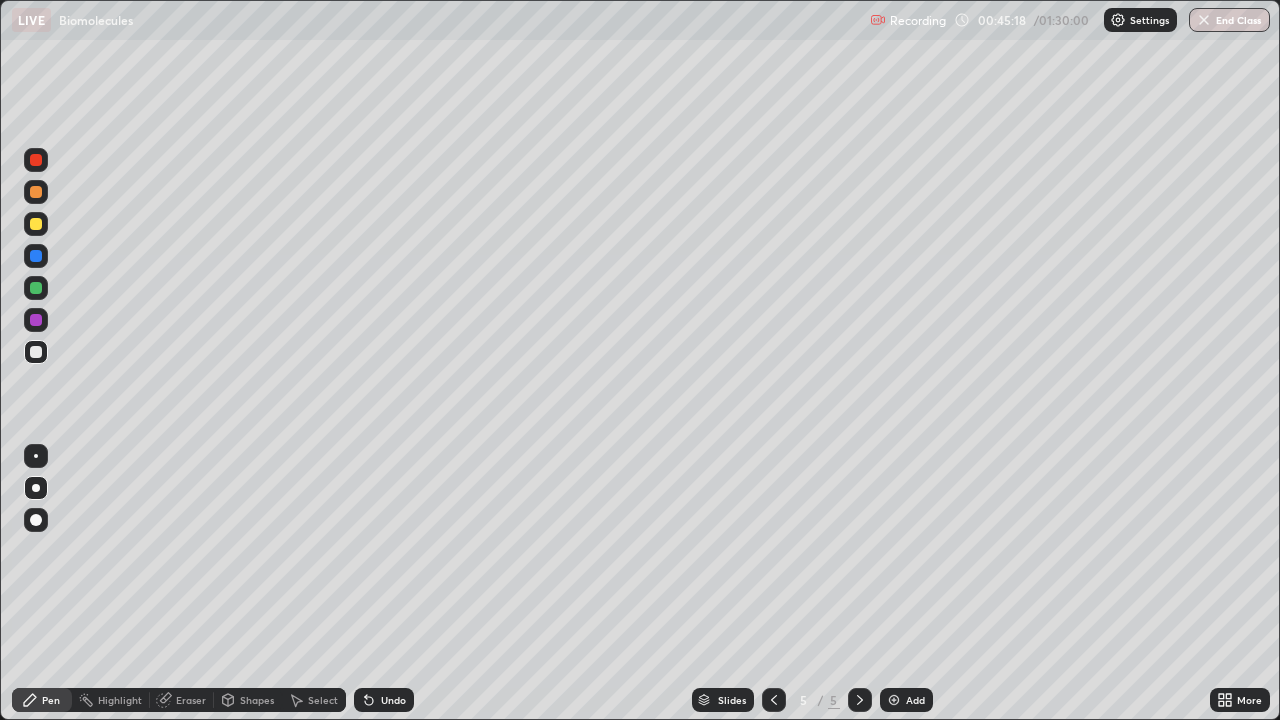 click on "Undo" at bounding box center (384, 700) 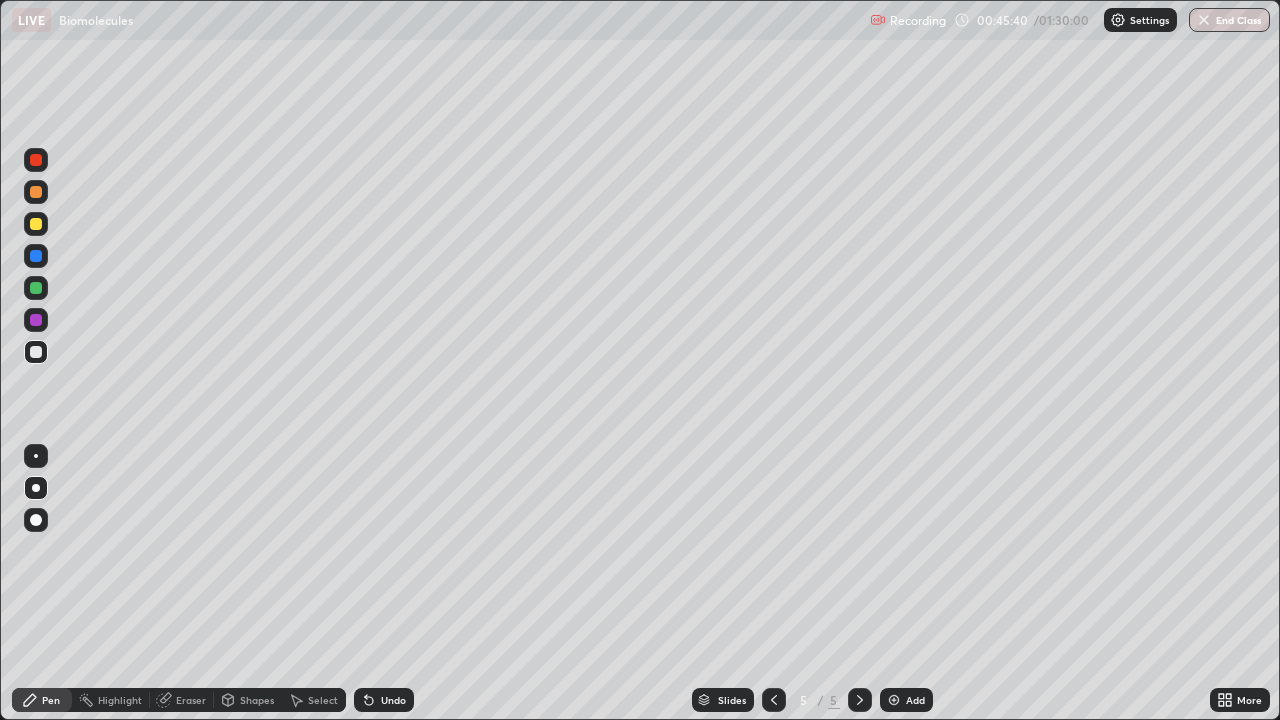 click 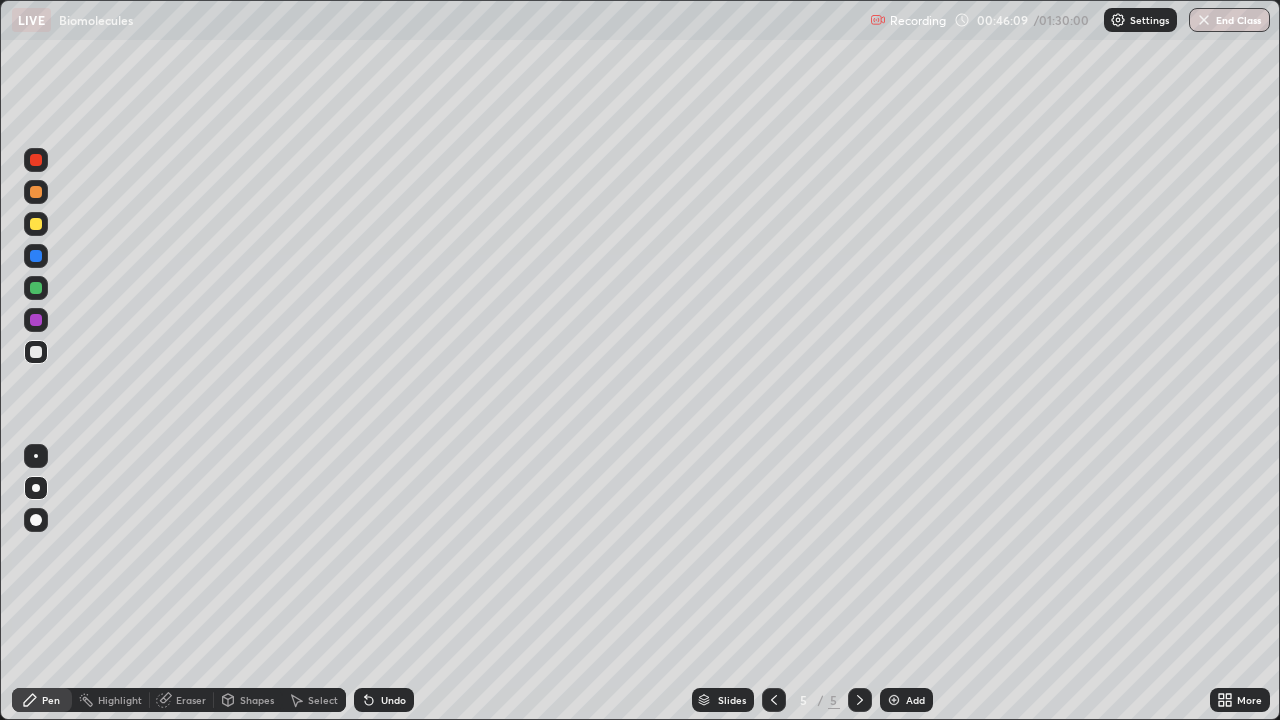 click on "Eraser" at bounding box center (191, 700) 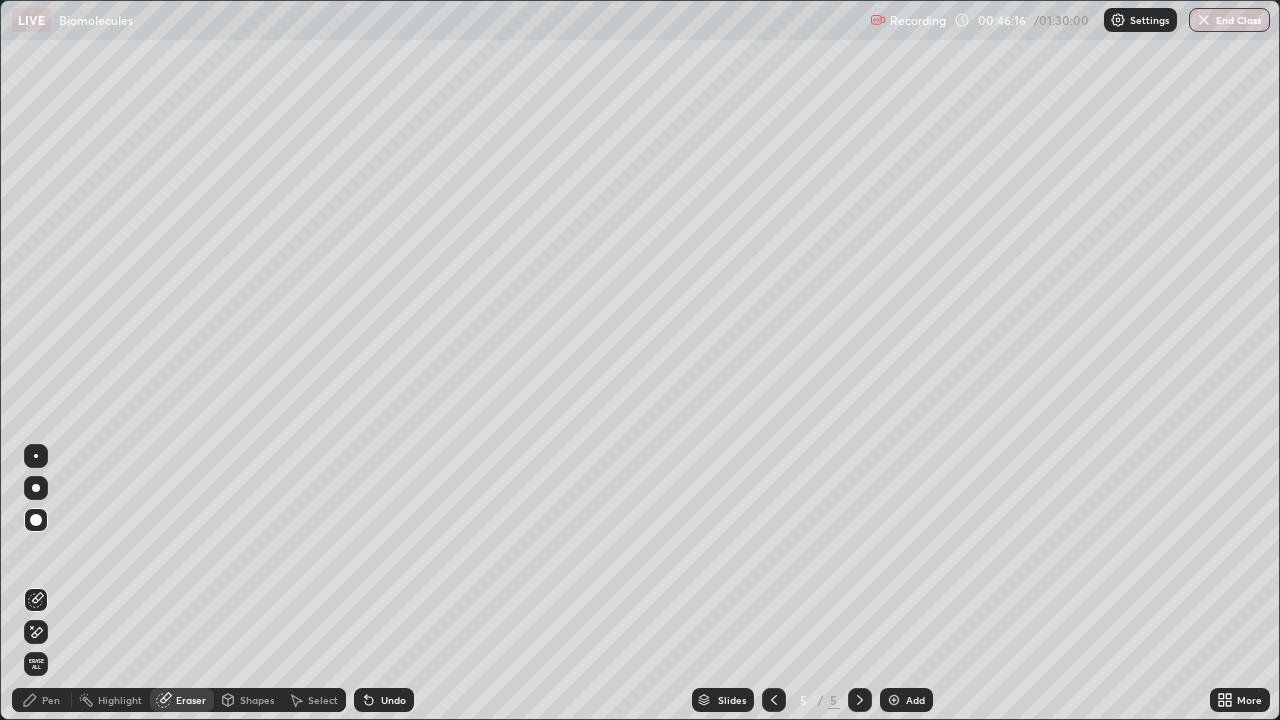 click 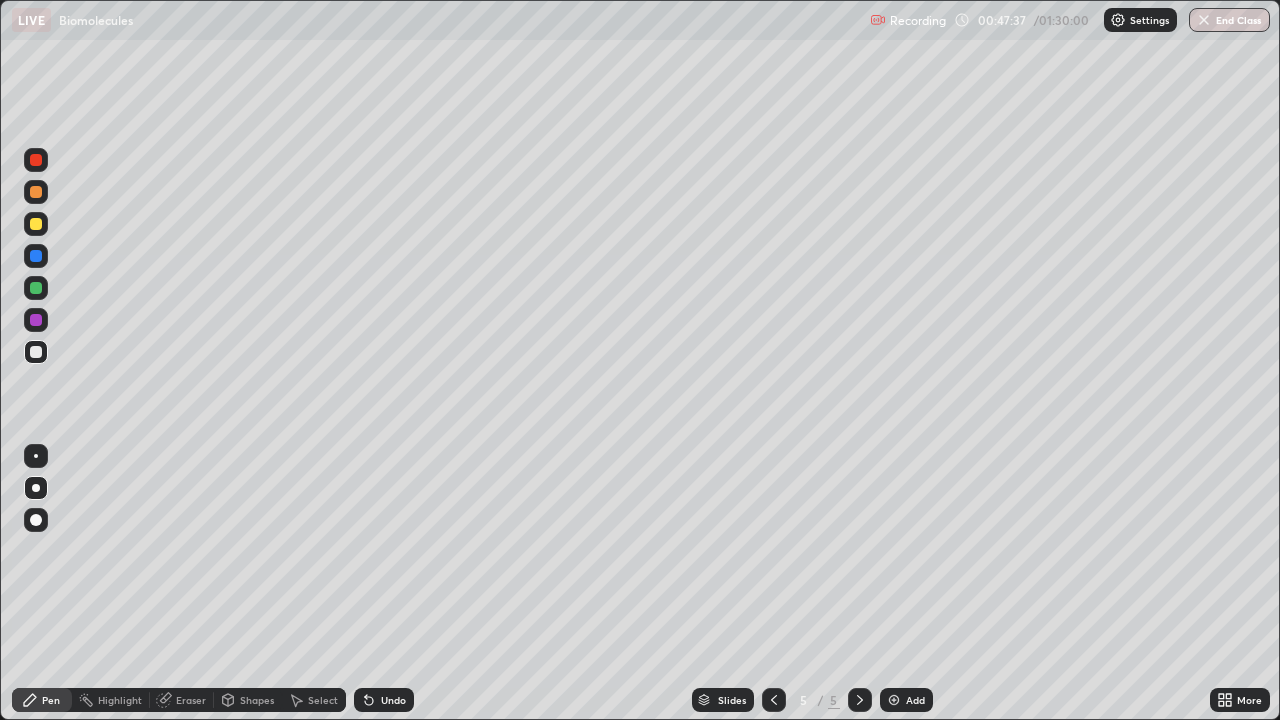 click at bounding box center (36, 456) 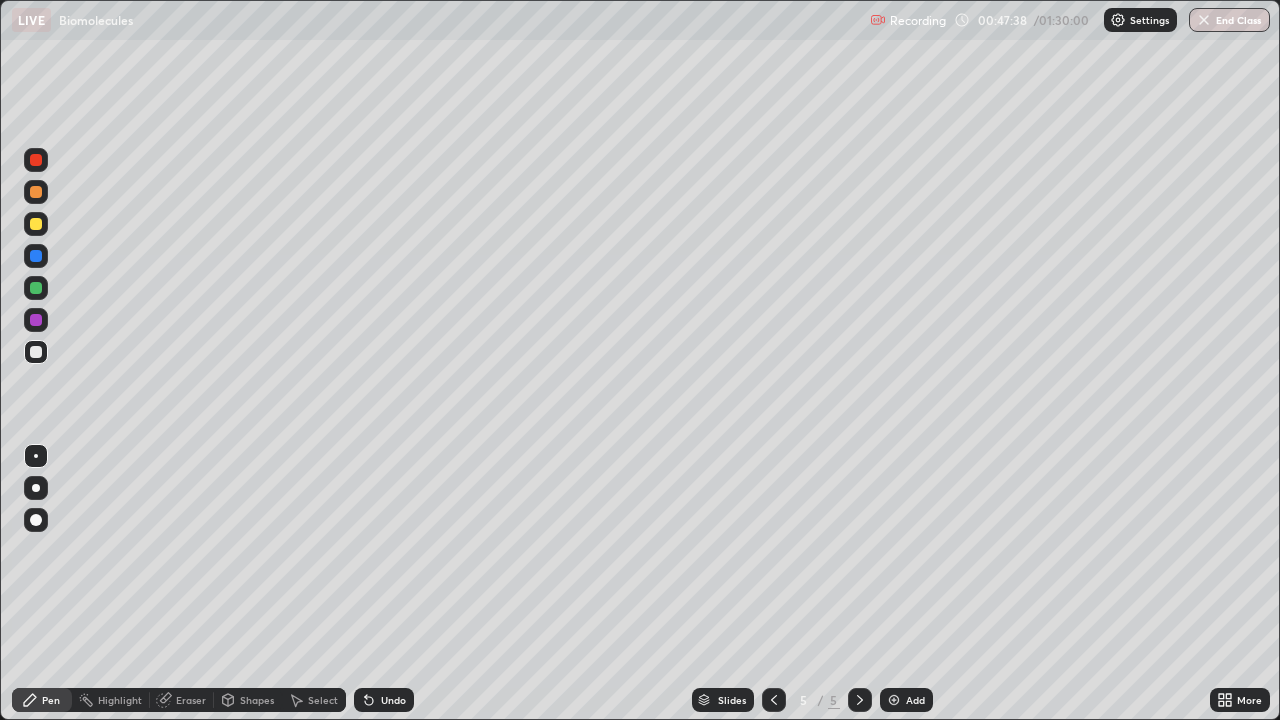 click at bounding box center [36, 224] 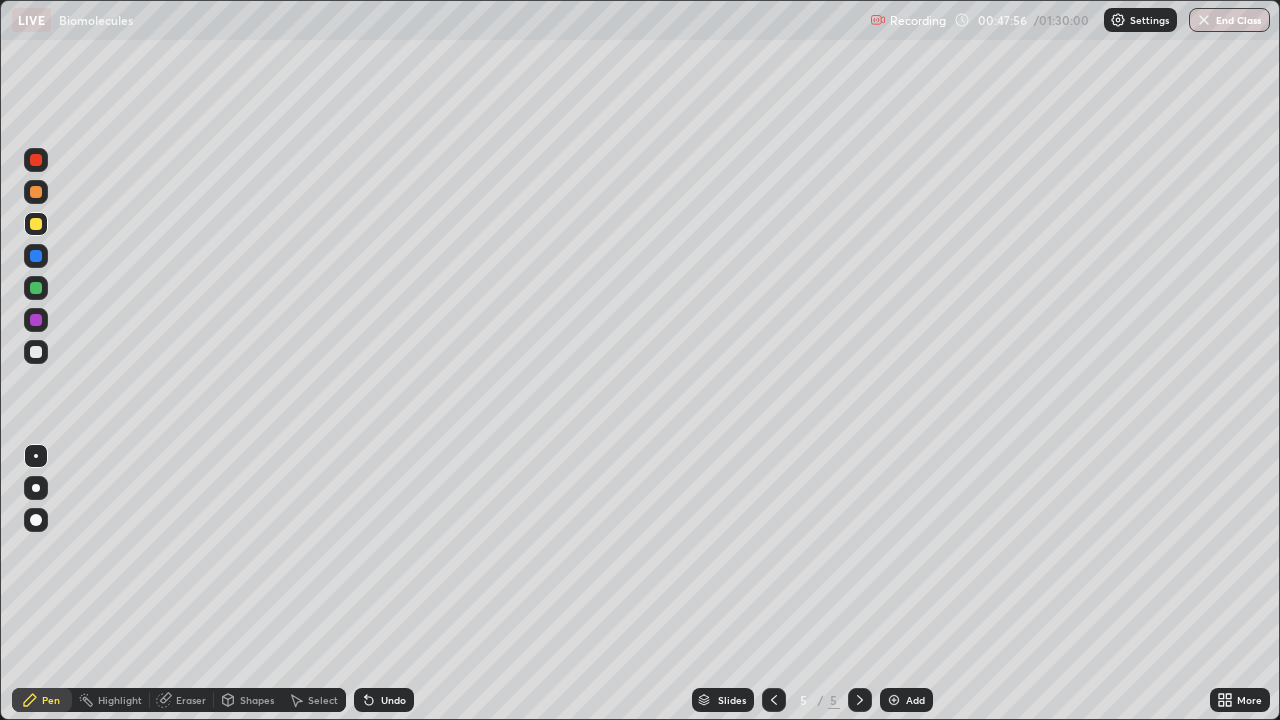 click at bounding box center (36, 488) 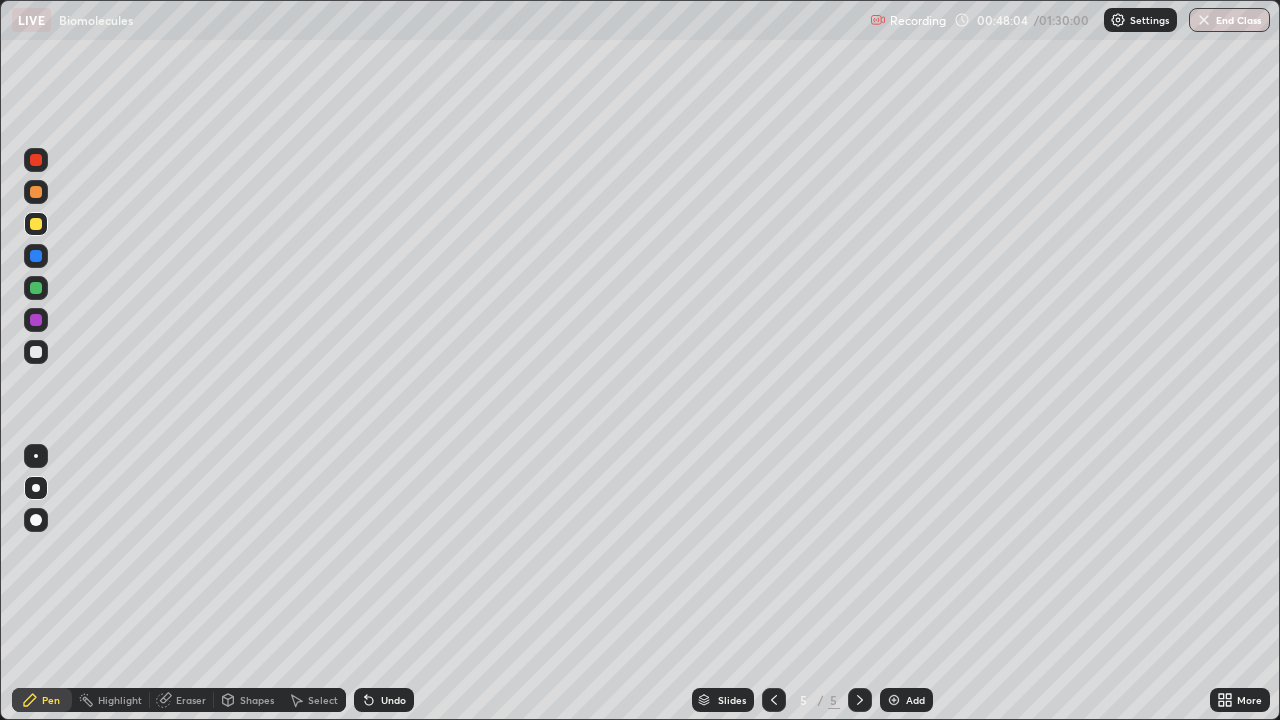 click at bounding box center (36, 352) 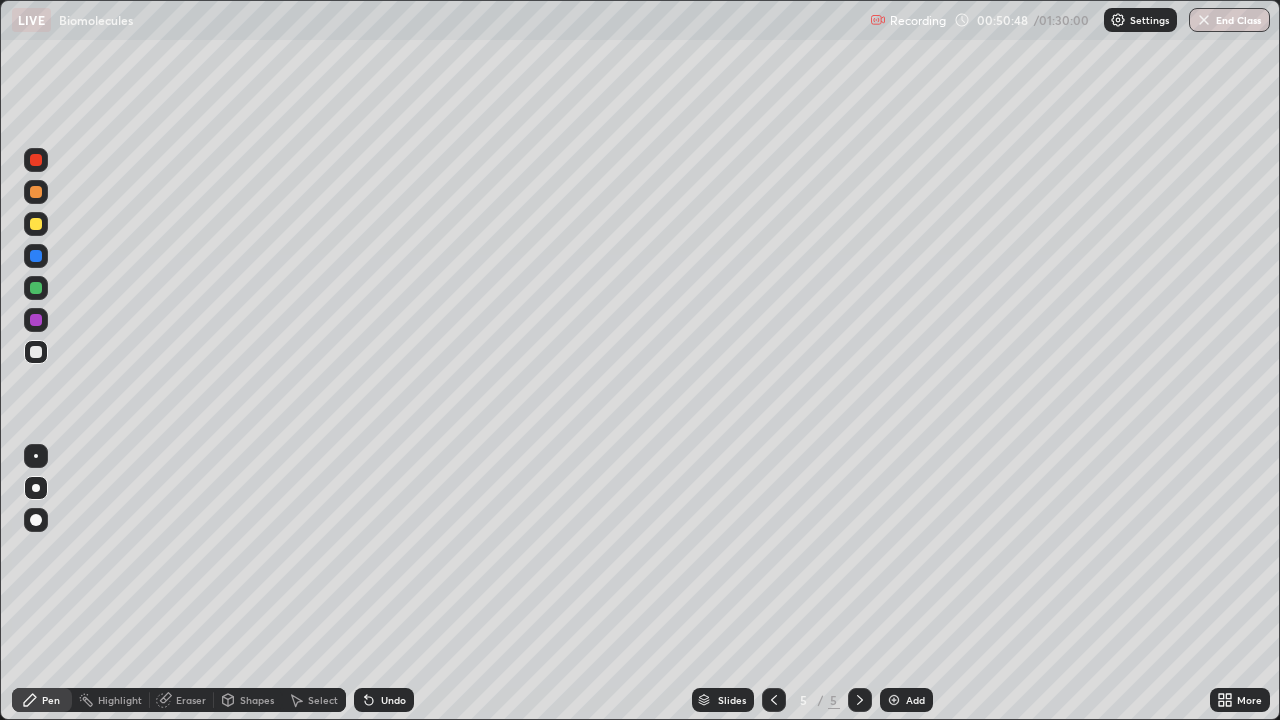 click on "Undo" at bounding box center [393, 700] 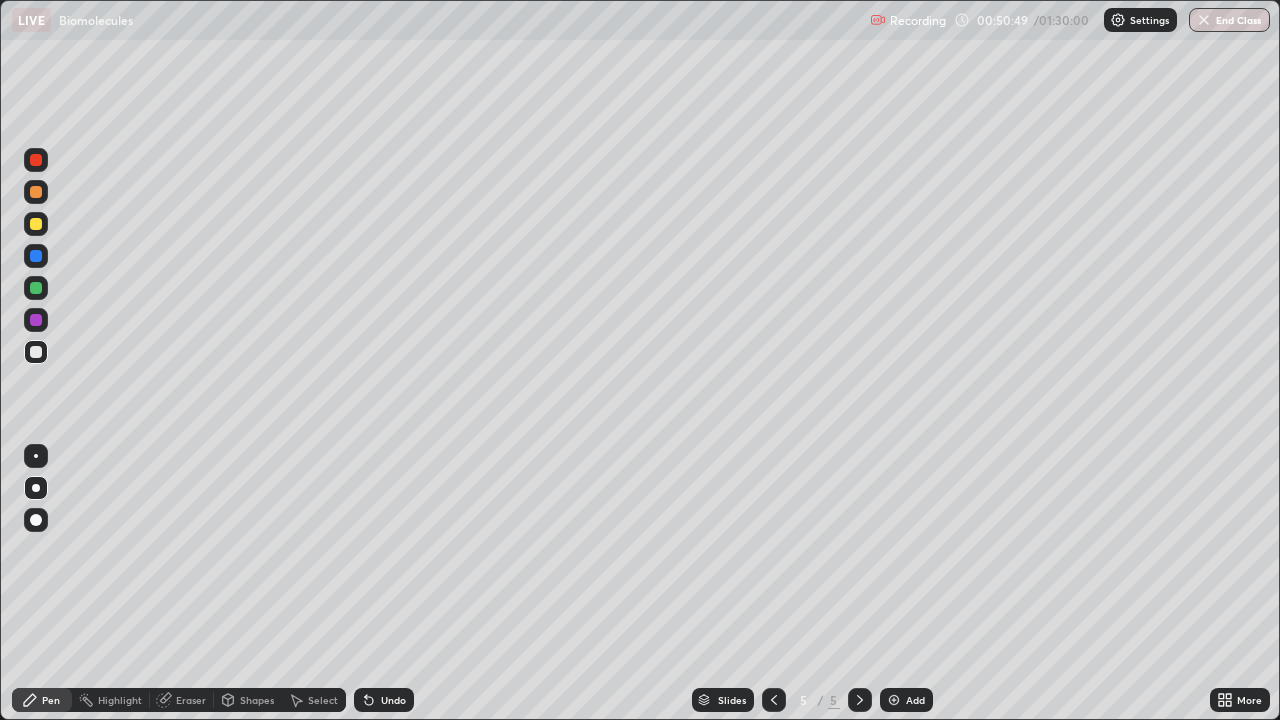 click on "Undo" at bounding box center (393, 700) 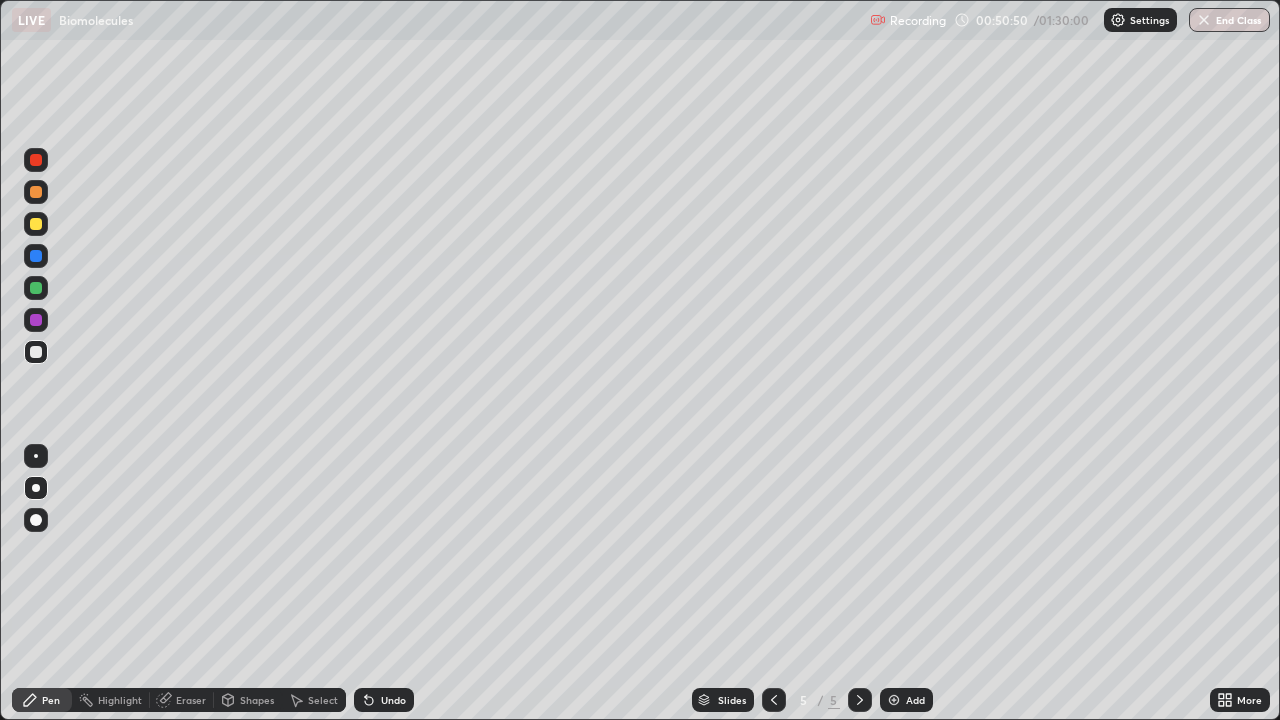 click on "Undo" at bounding box center [393, 700] 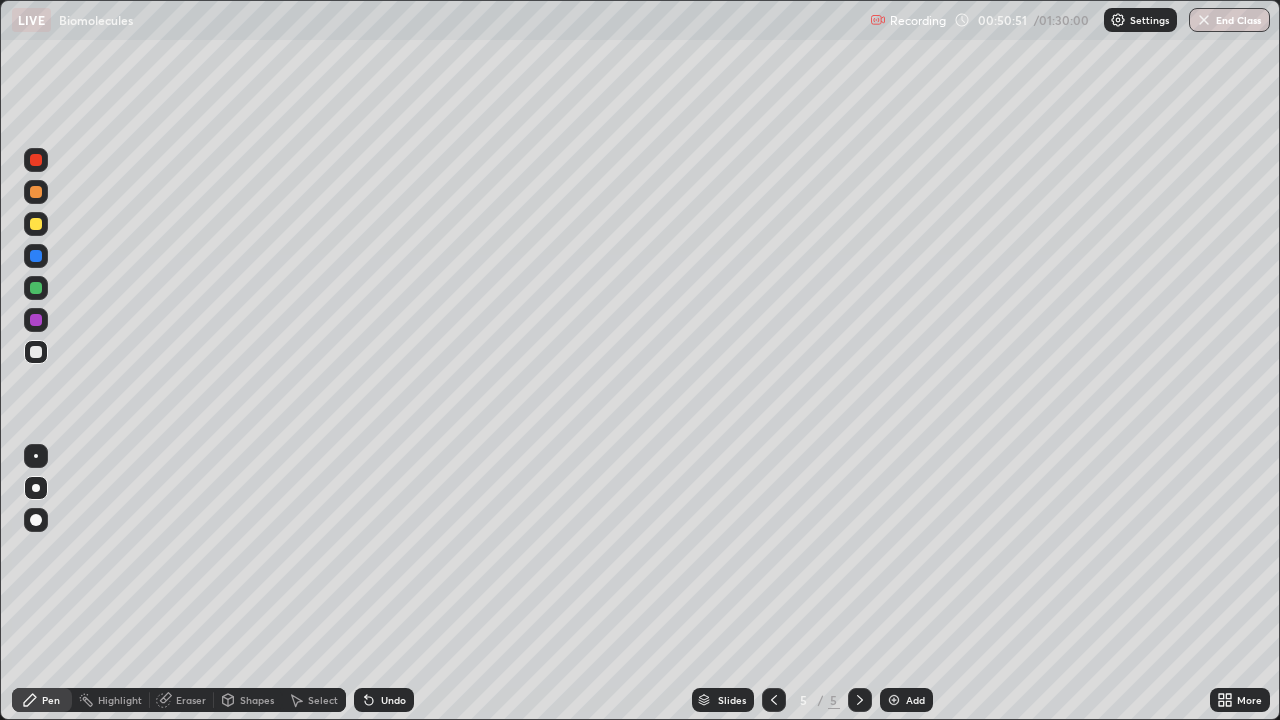 click on "Undo" at bounding box center [393, 700] 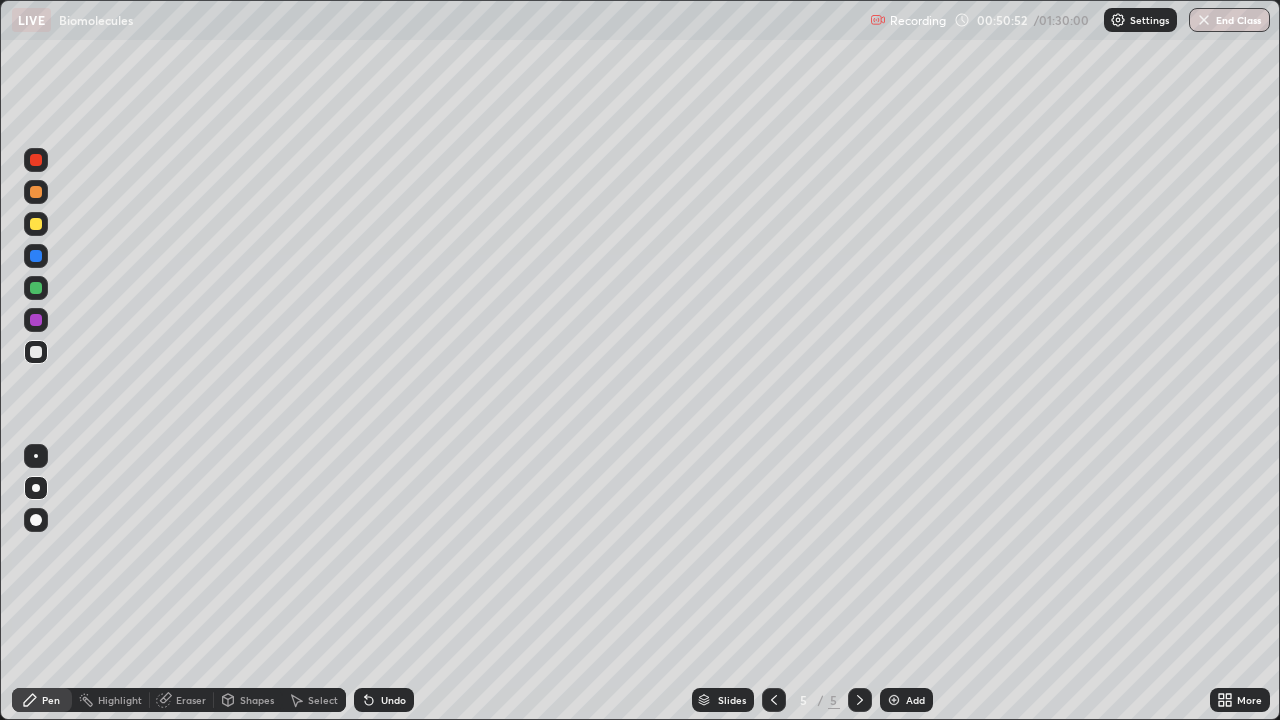 click on "Undo" at bounding box center (393, 700) 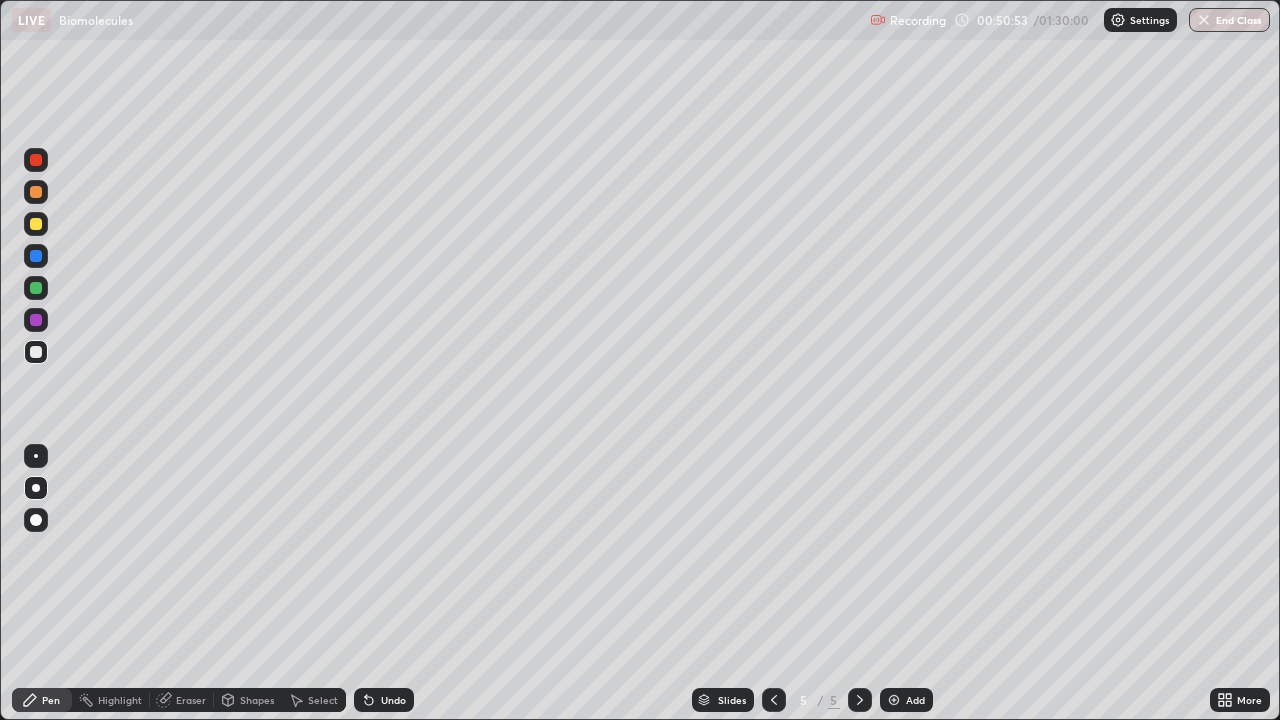 click on "Undo" at bounding box center [393, 700] 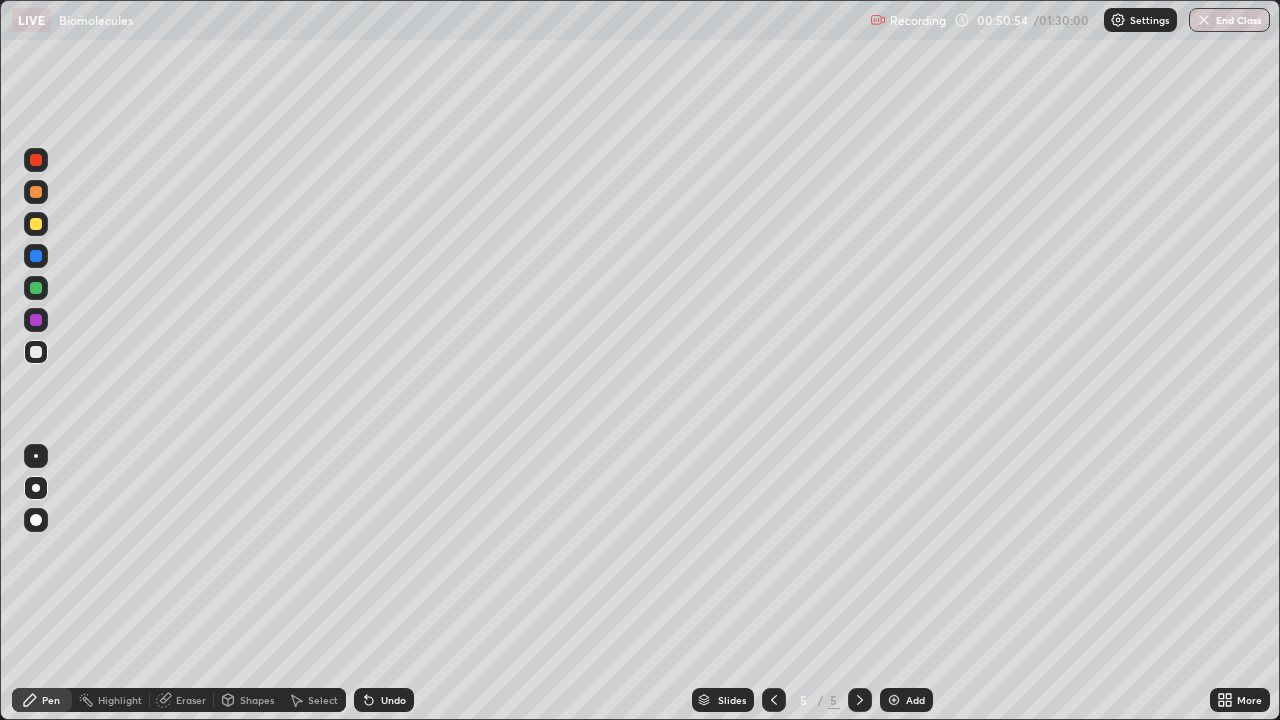 click 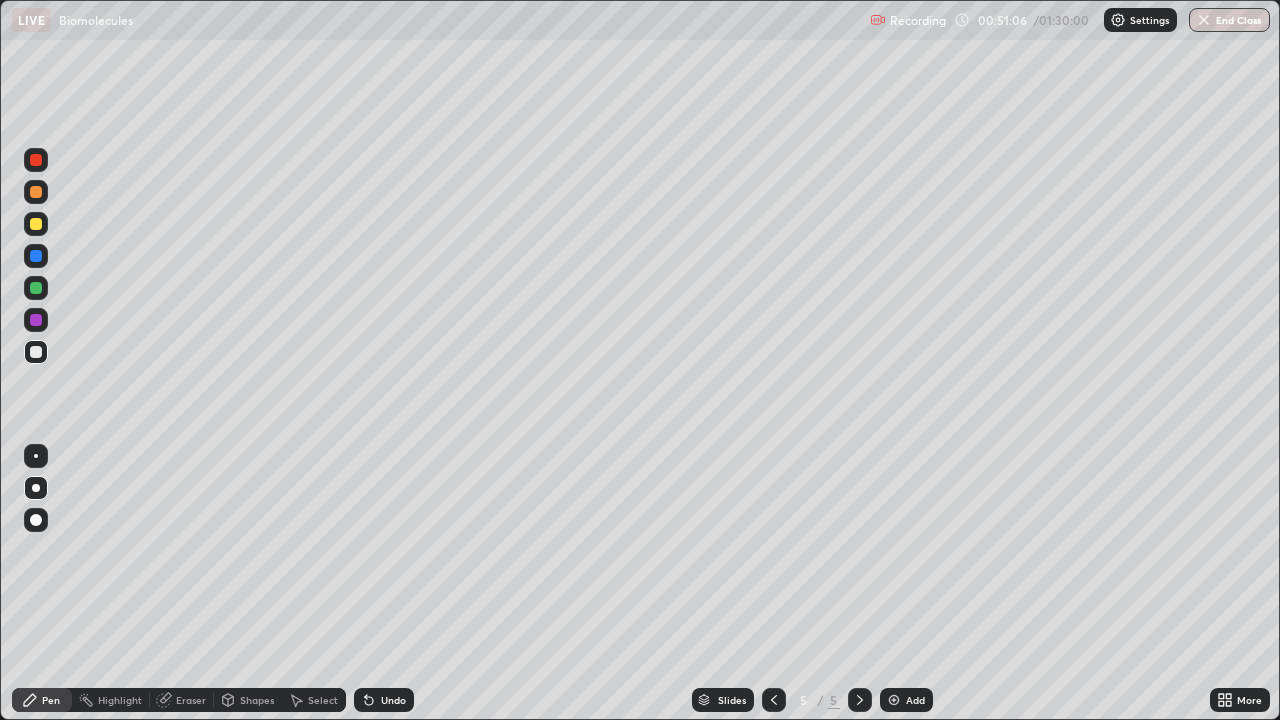 click on "Undo" at bounding box center (393, 700) 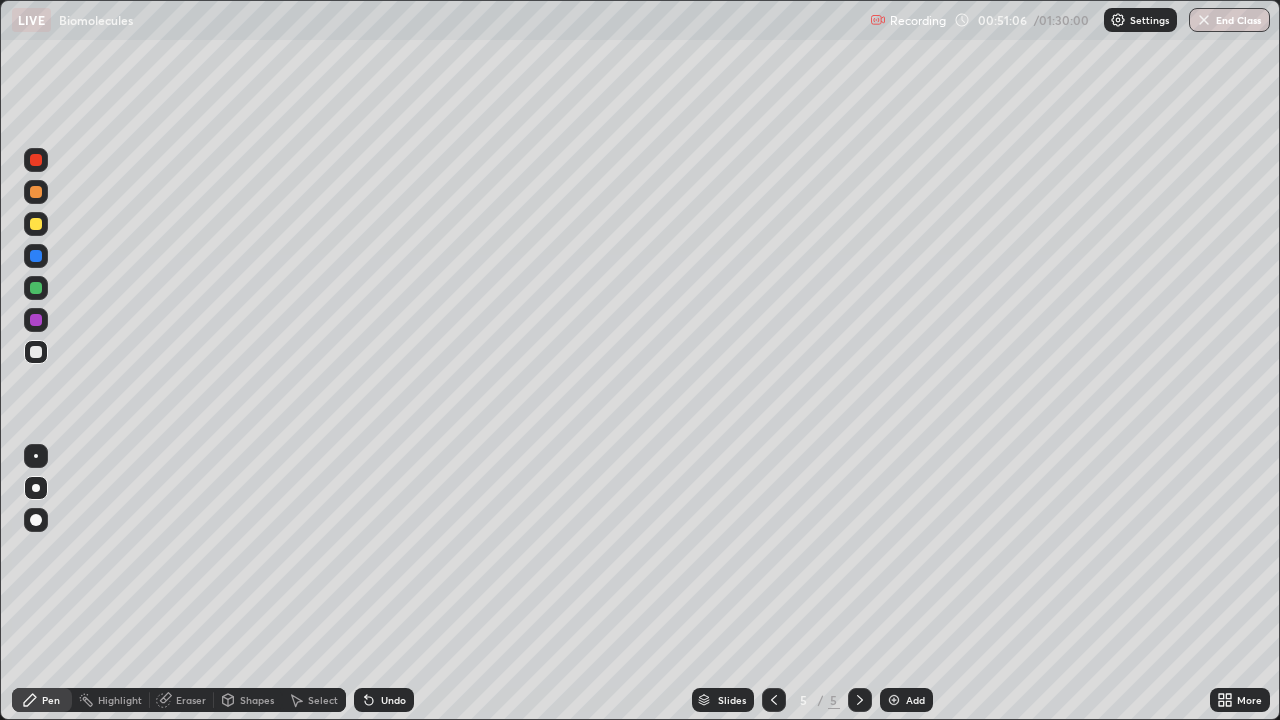 click on "Undo" at bounding box center (393, 700) 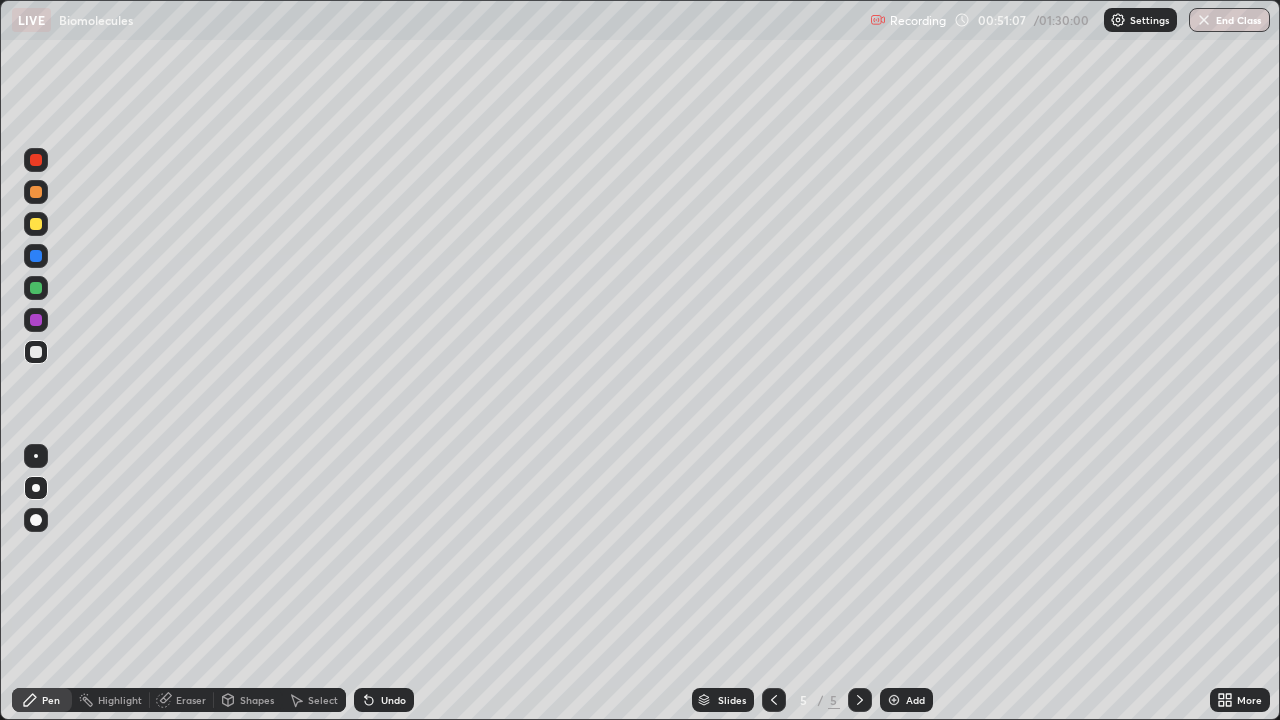 click on "Undo" at bounding box center [393, 700] 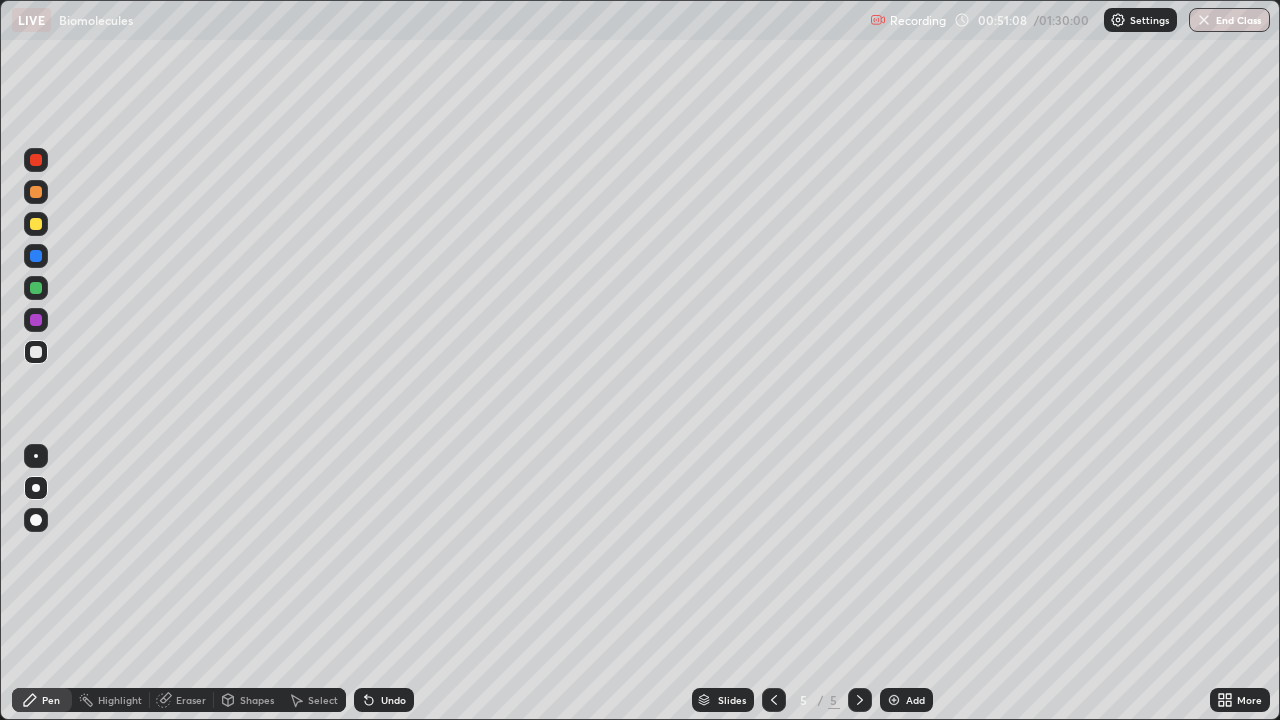 click at bounding box center (894, 700) 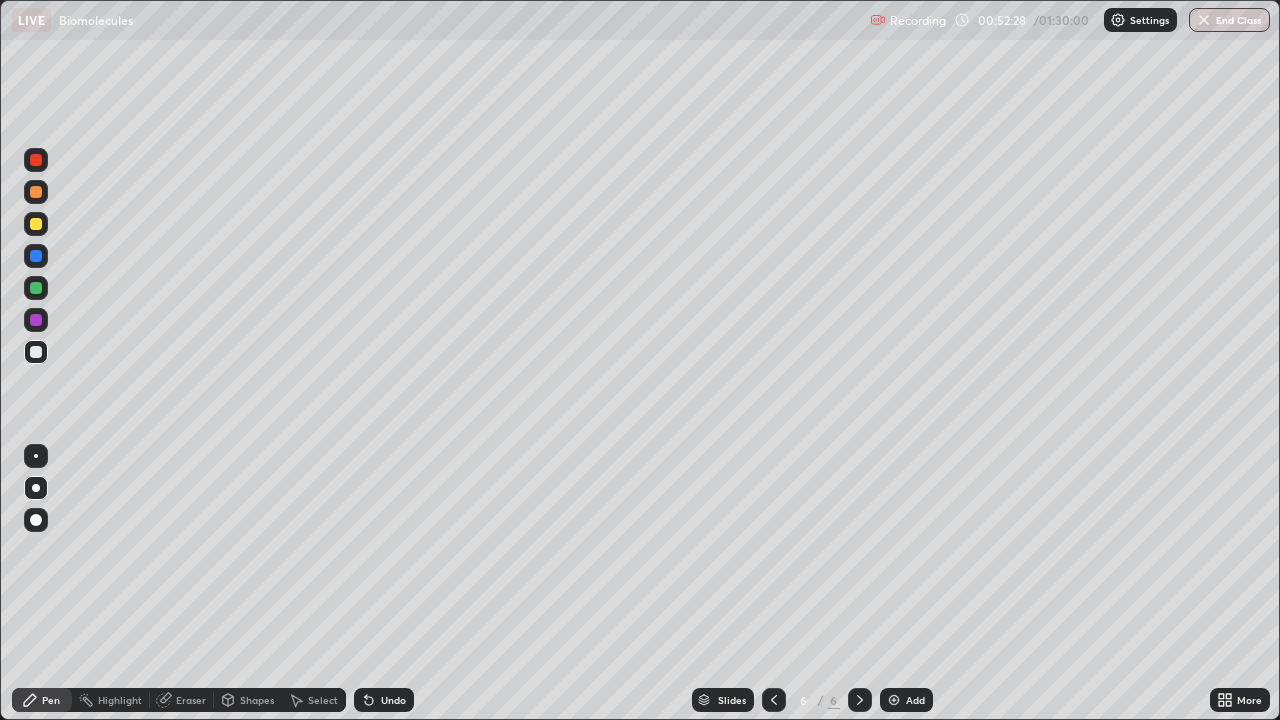 click at bounding box center [36, 456] 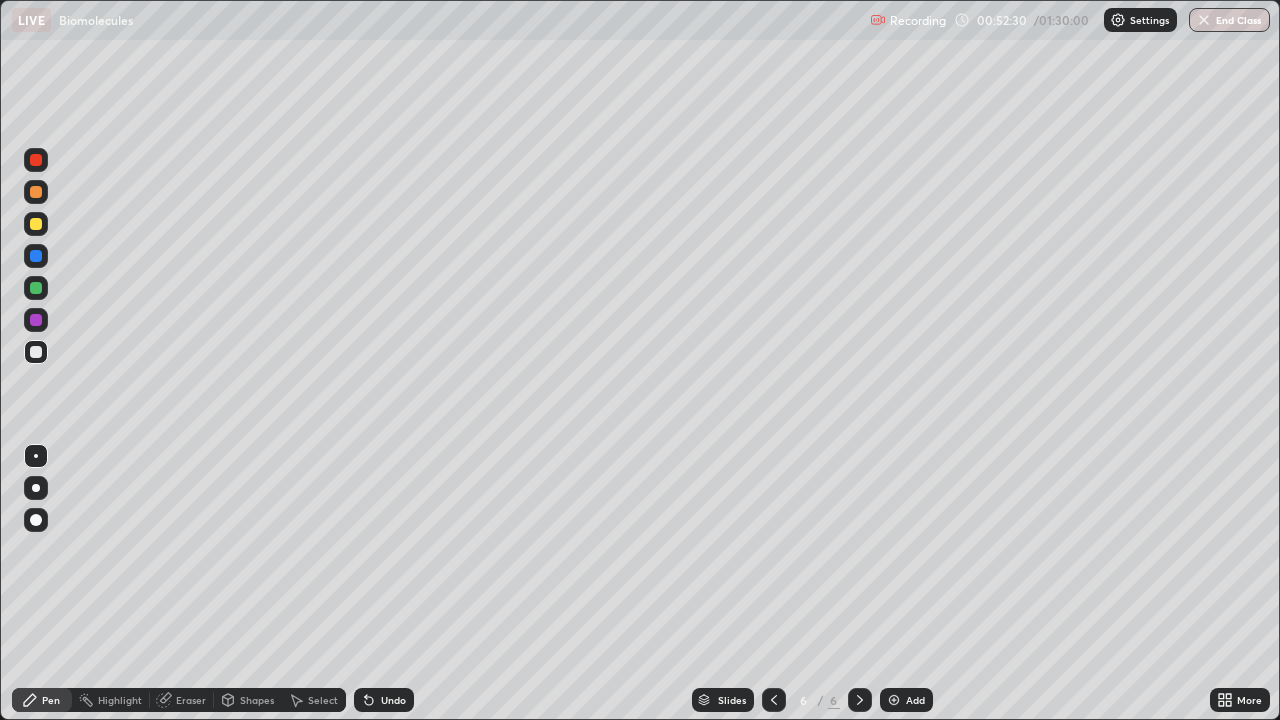 click at bounding box center [36, 224] 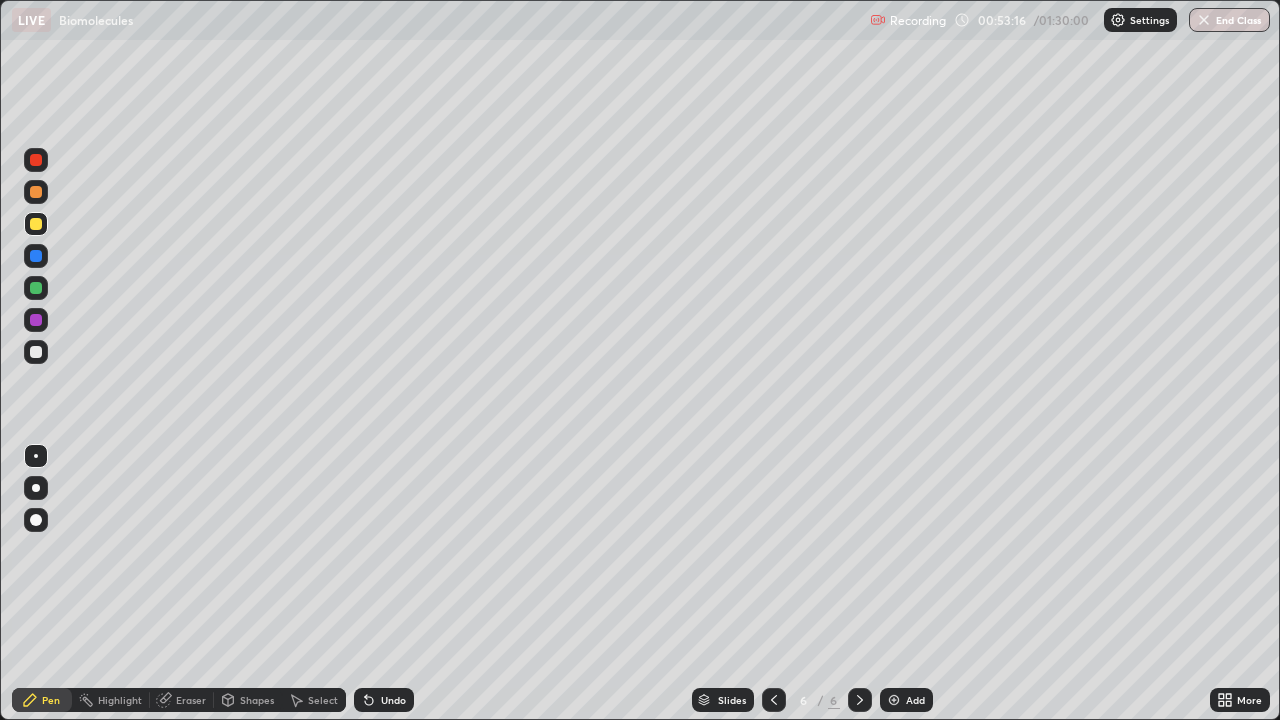 click 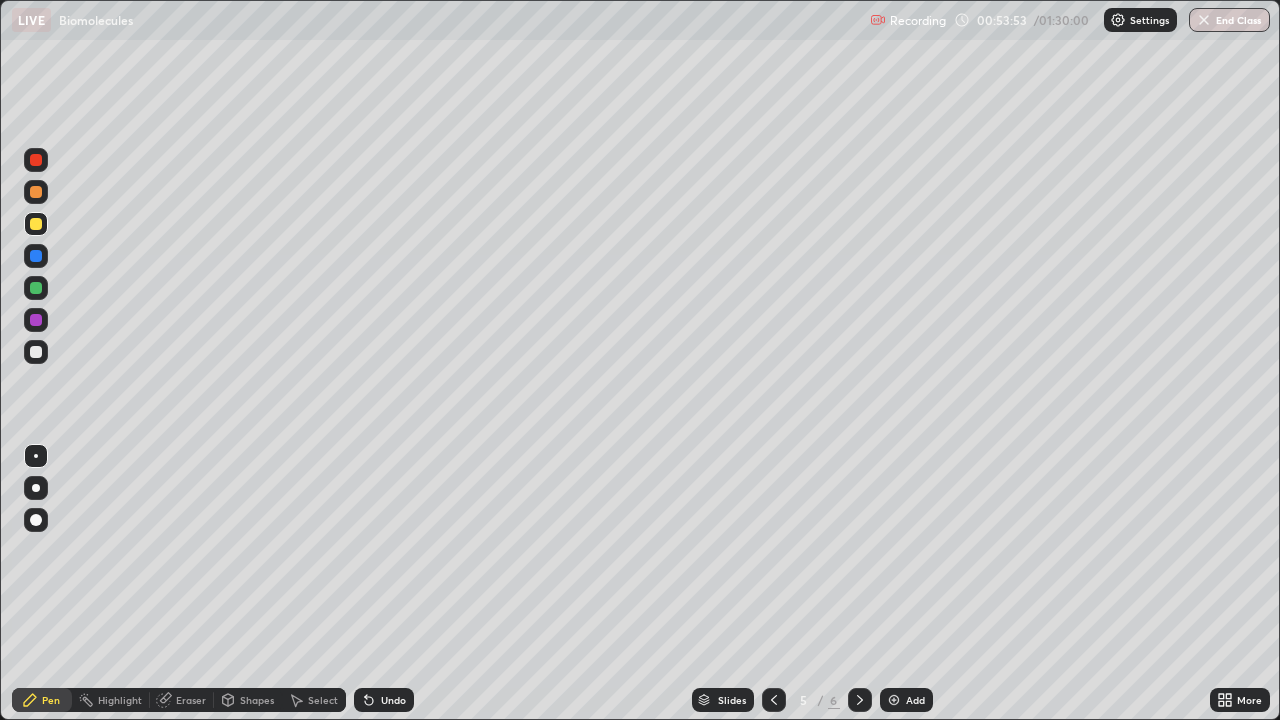 click at bounding box center (36, 488) 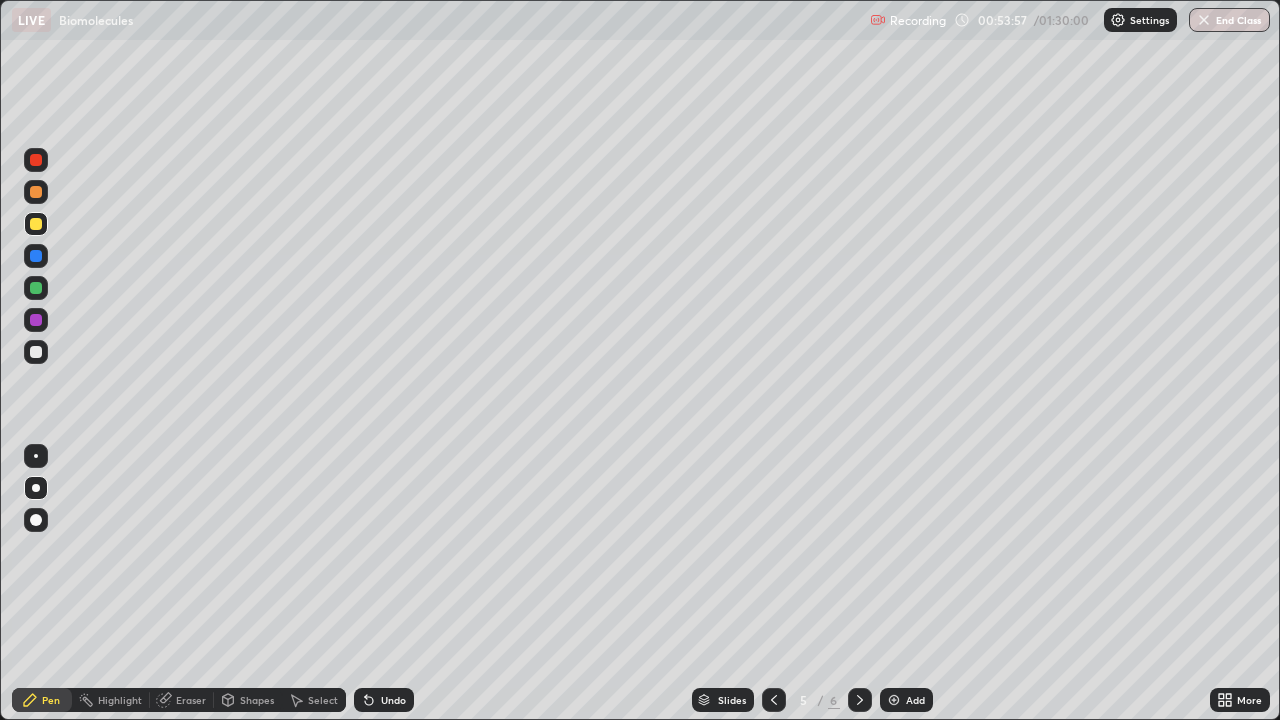 click 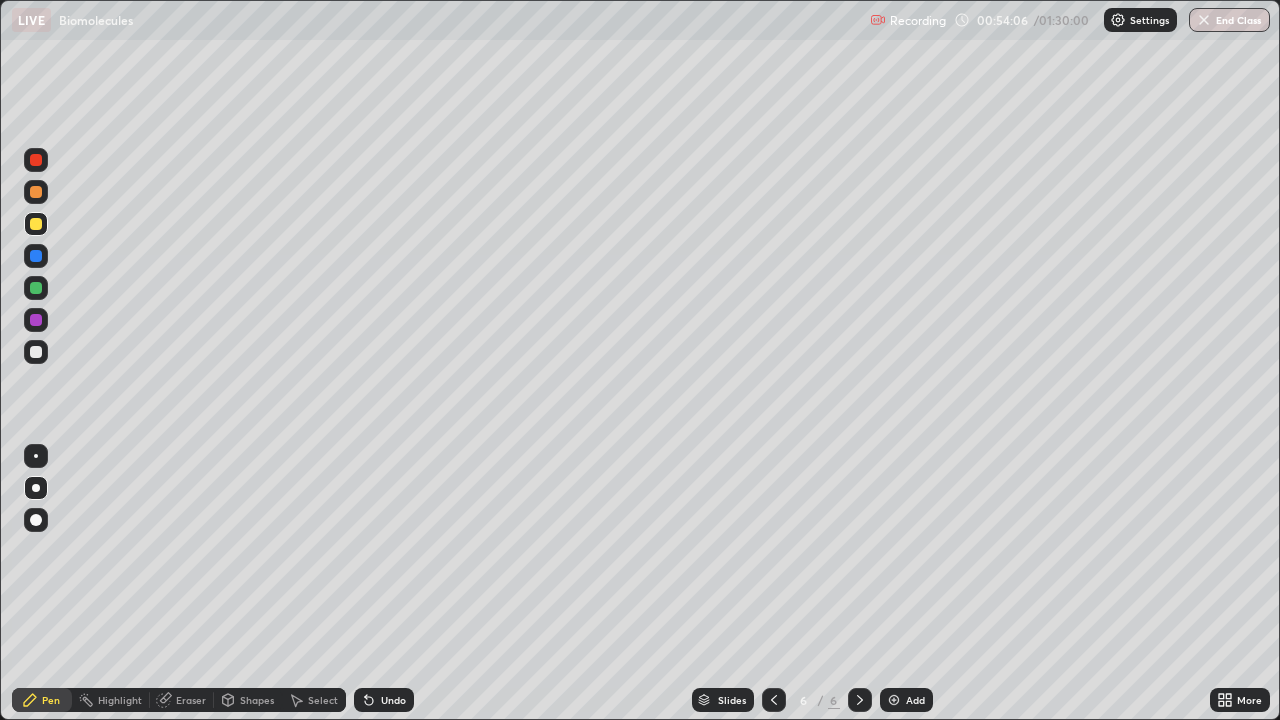 click at bounding box center [36, 352] 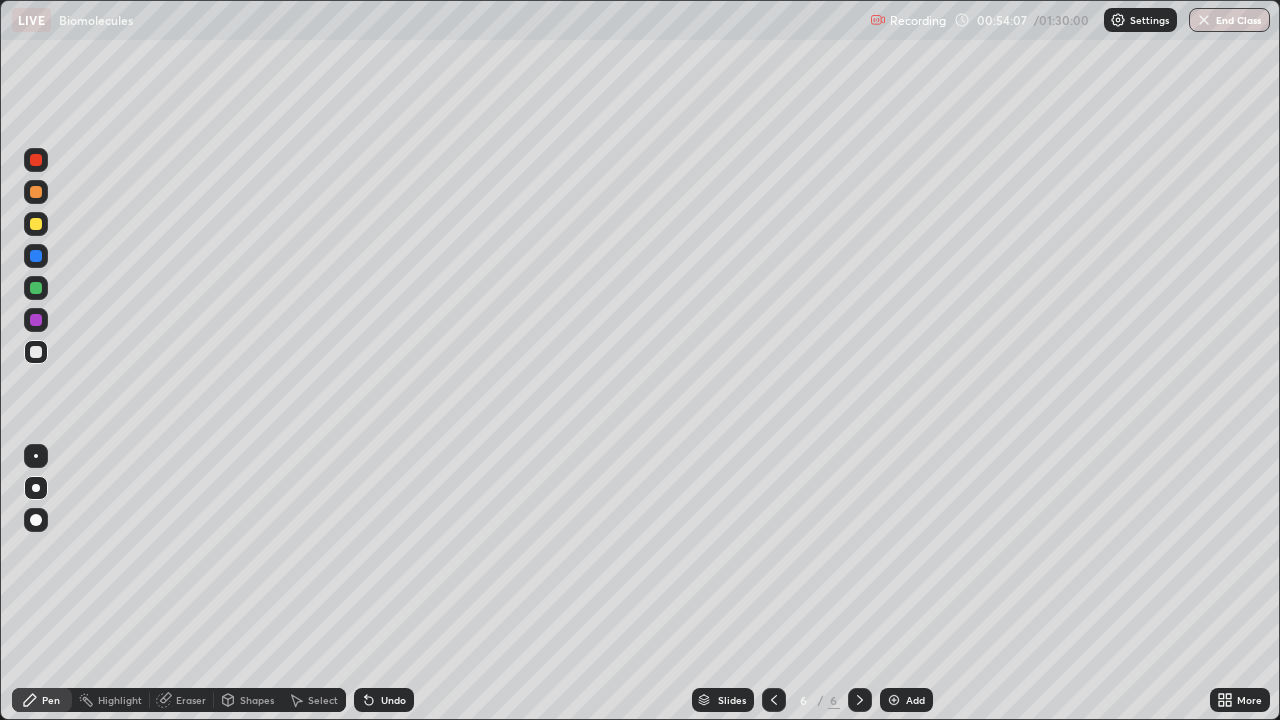 click at bounding box center (36, 192) 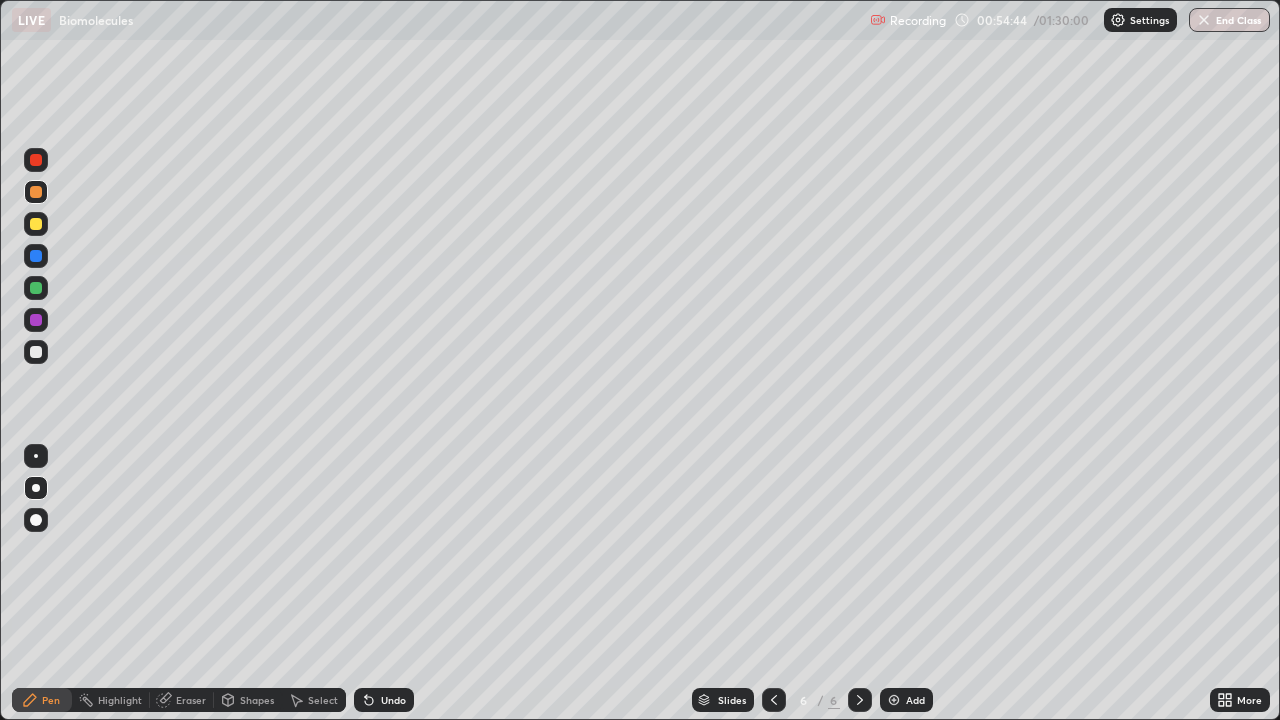 click at bounding box center [36, 352] 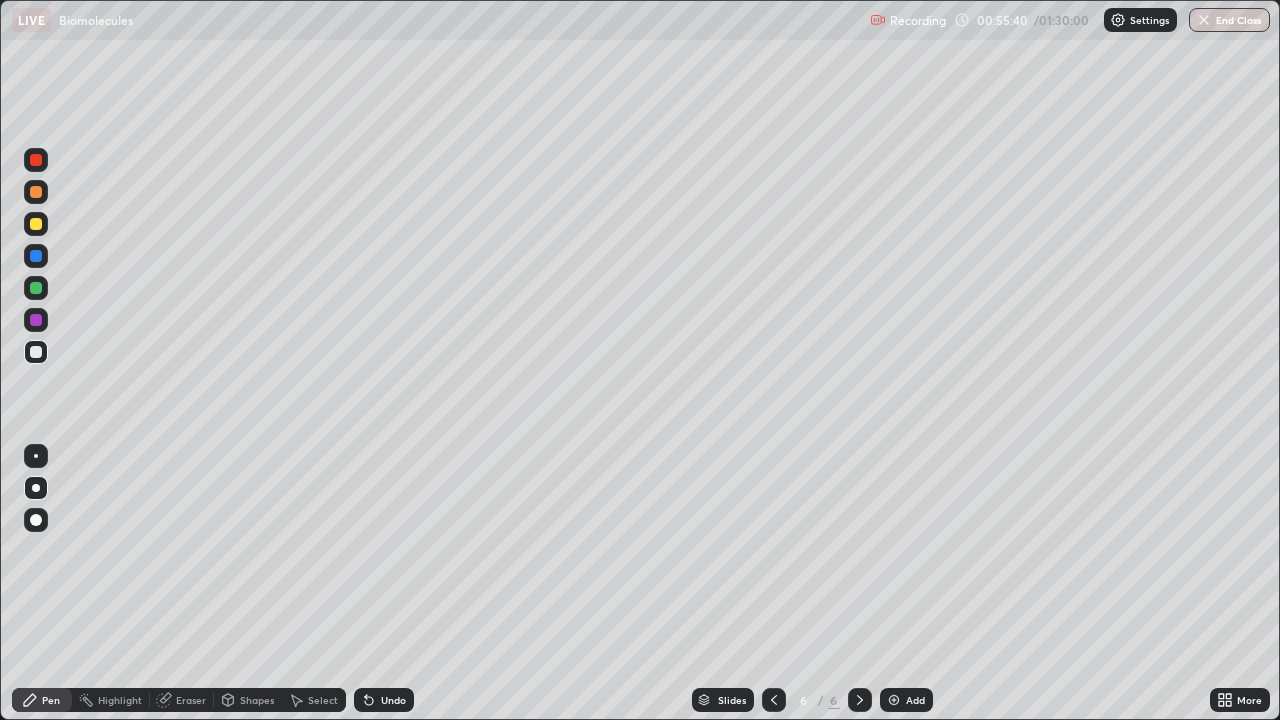 click at bounding box center [36, 456] 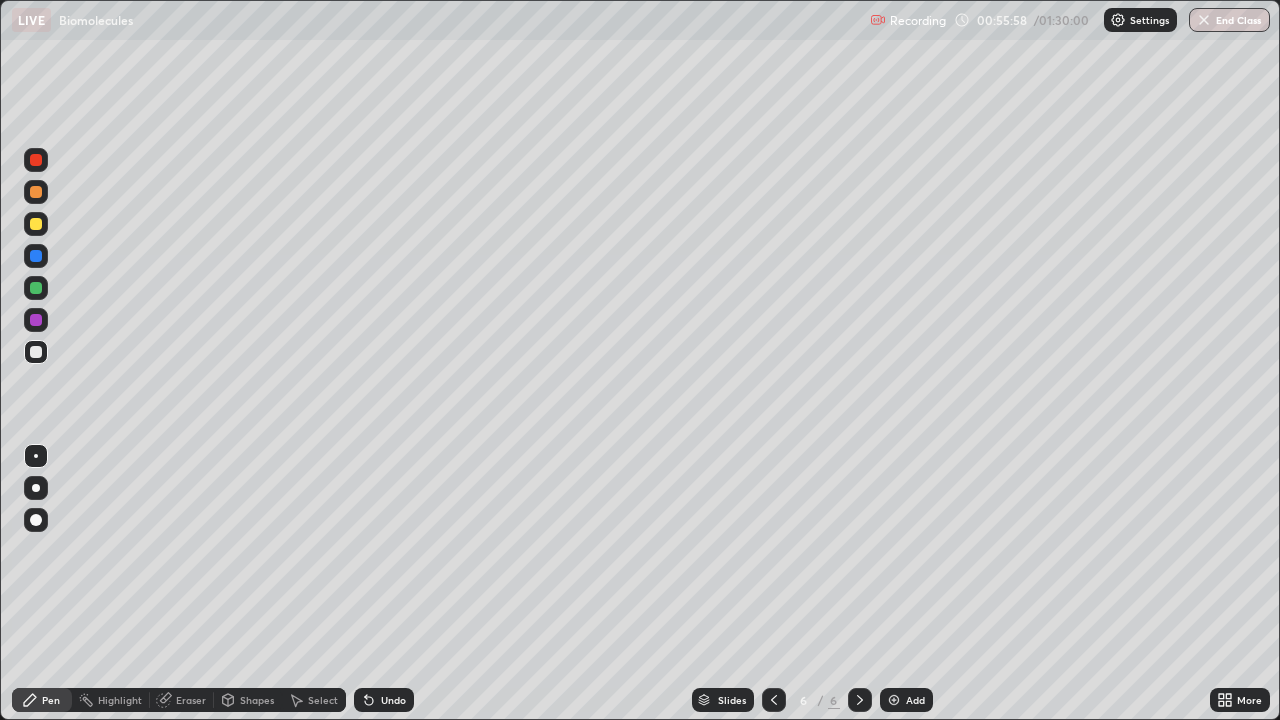 click at bounding box center [36, 488] 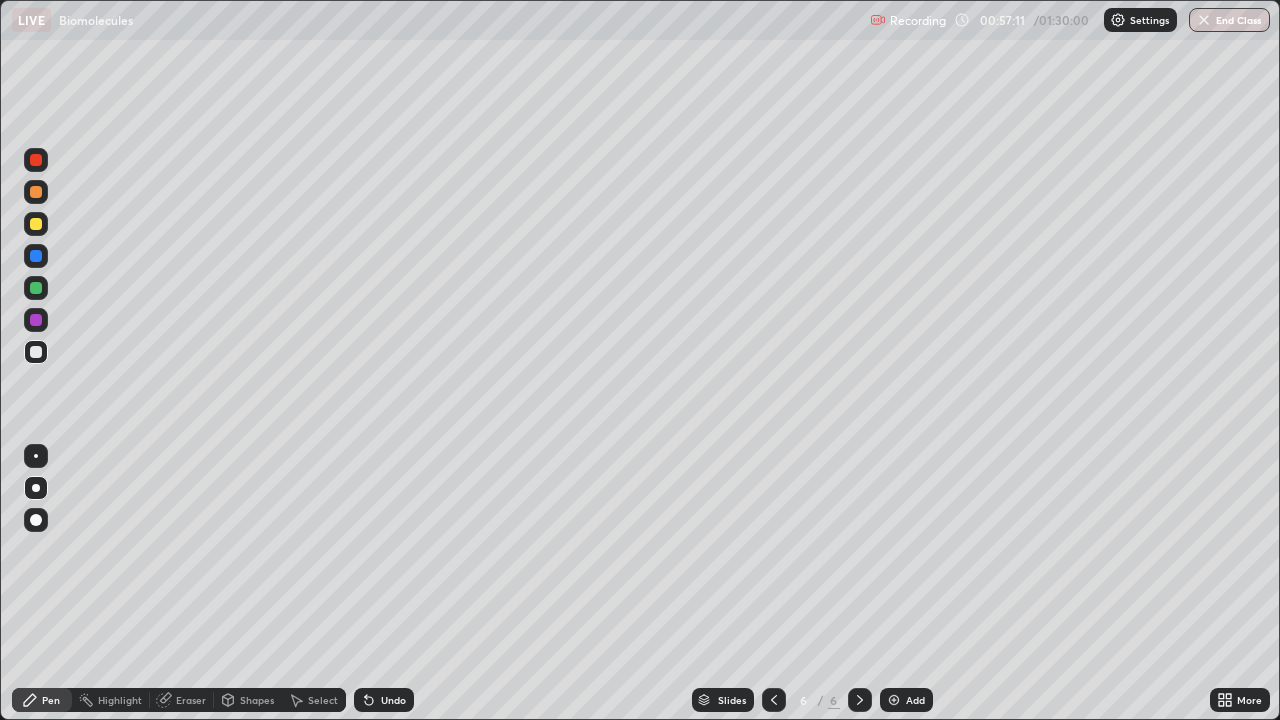 click at bounding box center (36, 192) 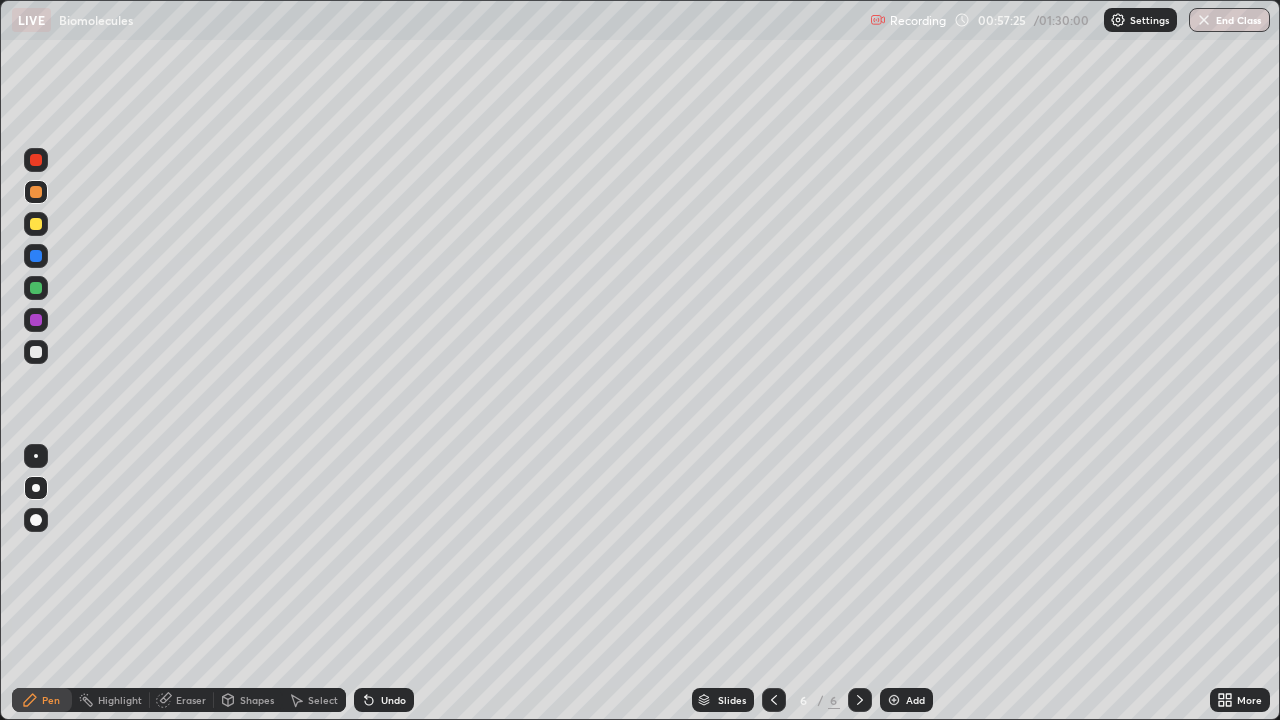 click at bounding box center (36, 352) 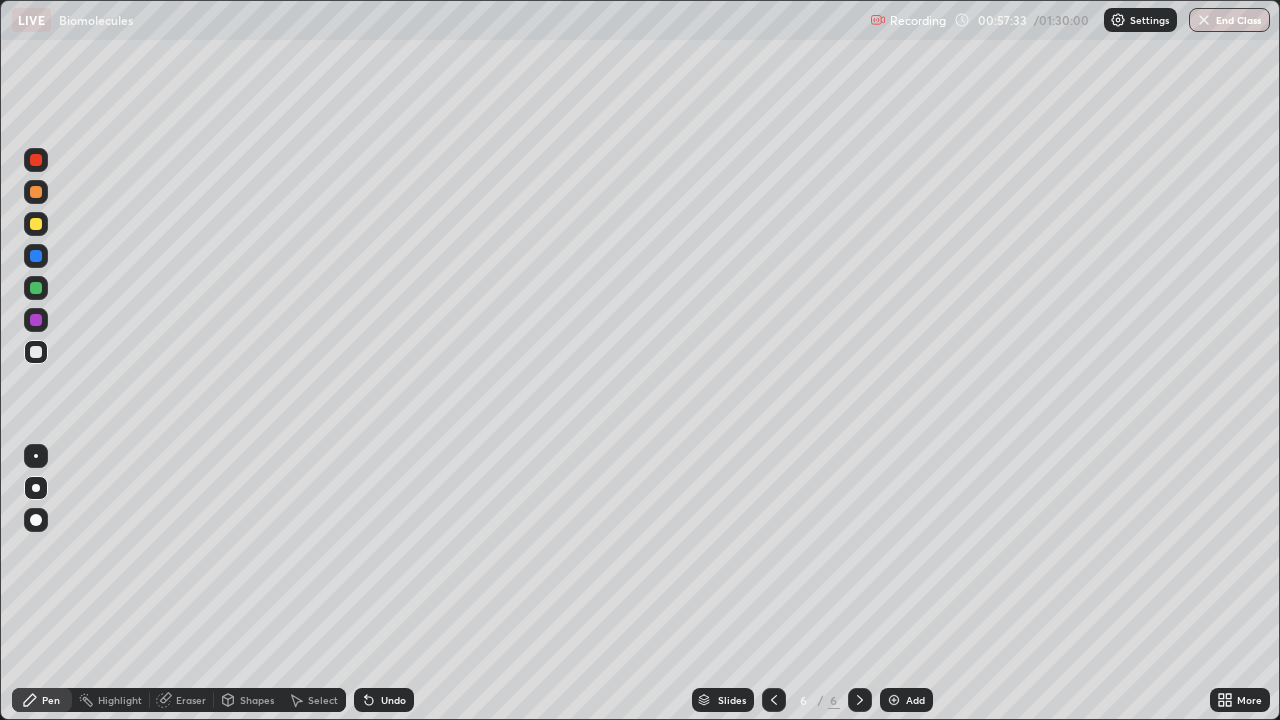 click at bounding box center (36, 192) 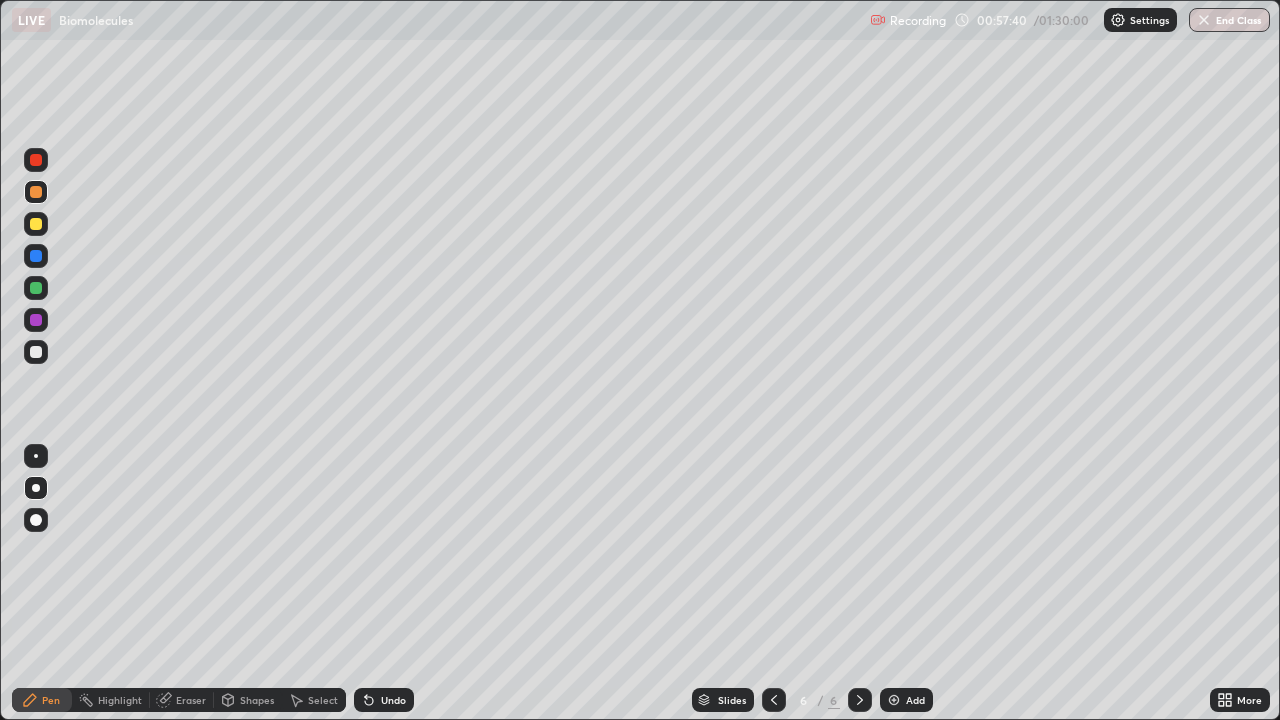 click at bounding box center (36, 352) 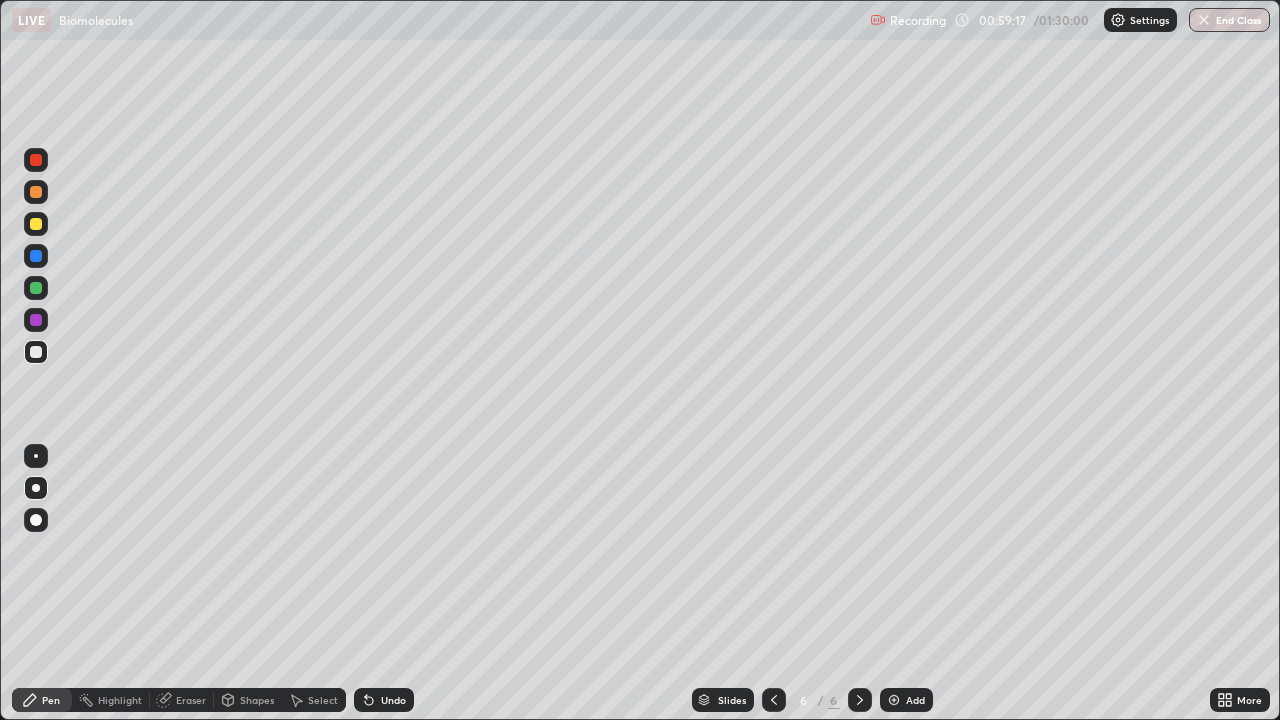 click at bounding box center (36, 224) 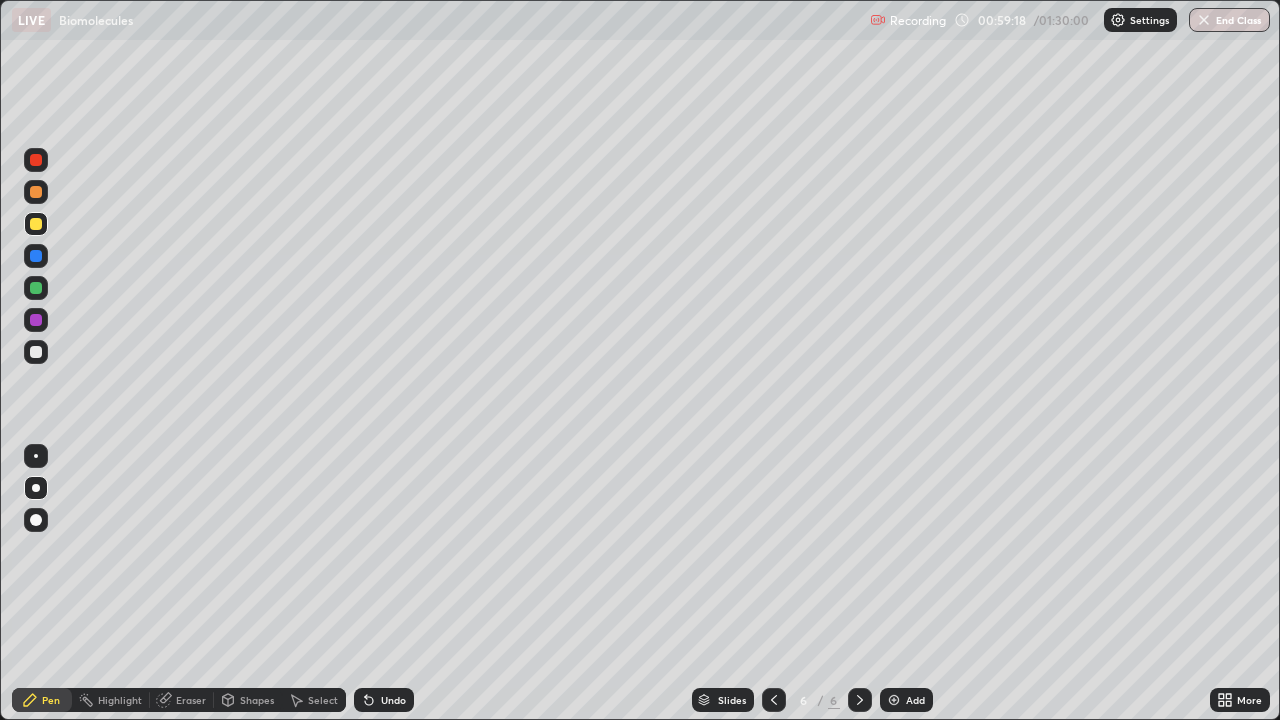 click at bounding box center [36, 456] 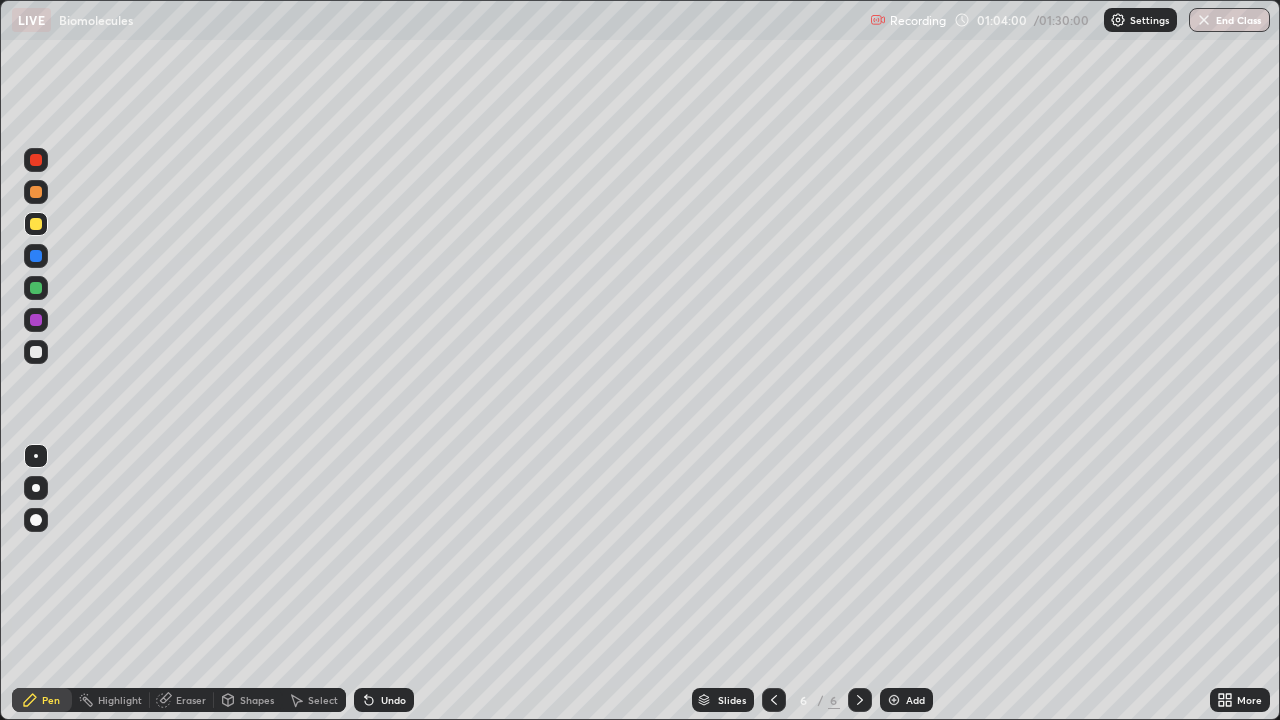 click at bounding box center [894, 700] 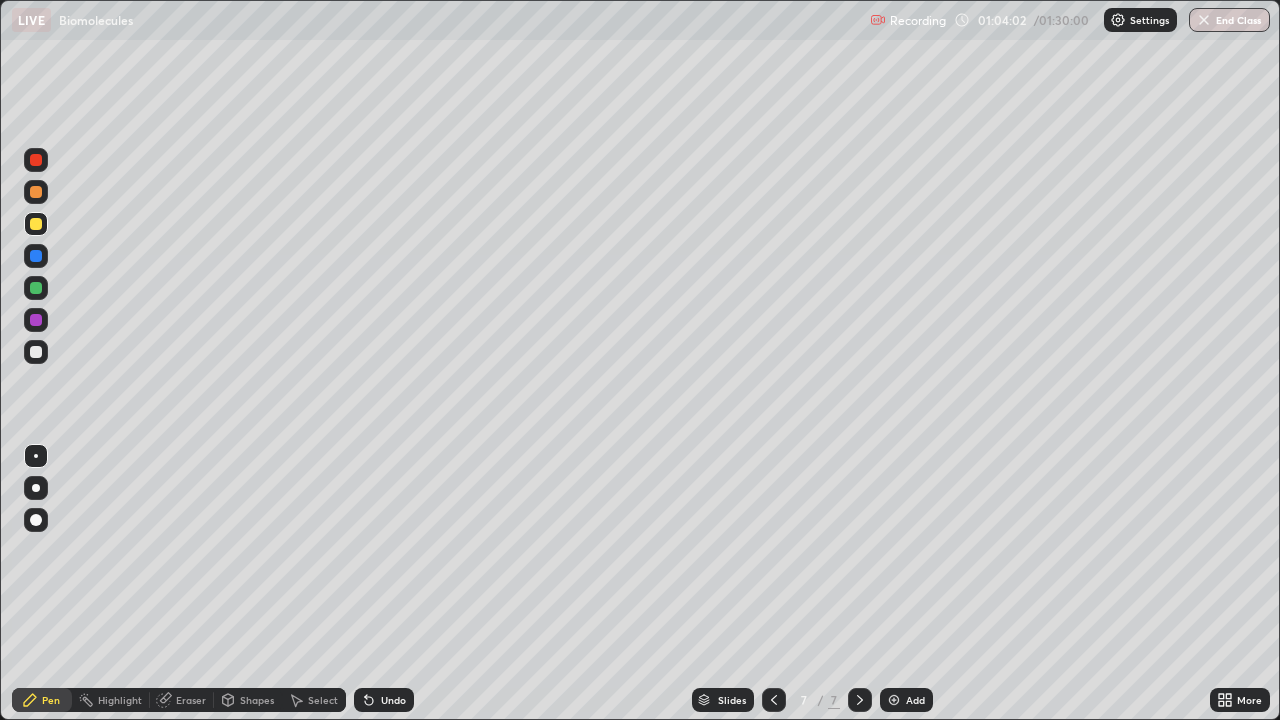 click at bounding box center [36, 488] 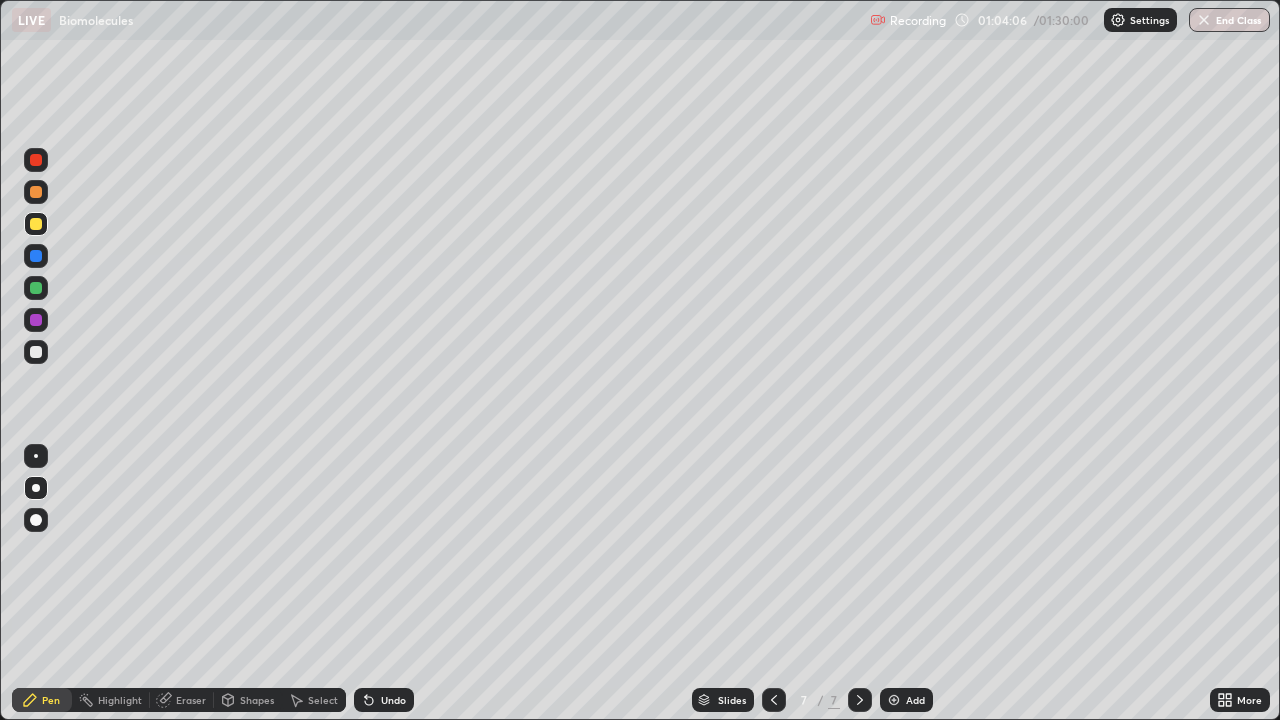 click on "Undo" at bounding box center [384, 700] 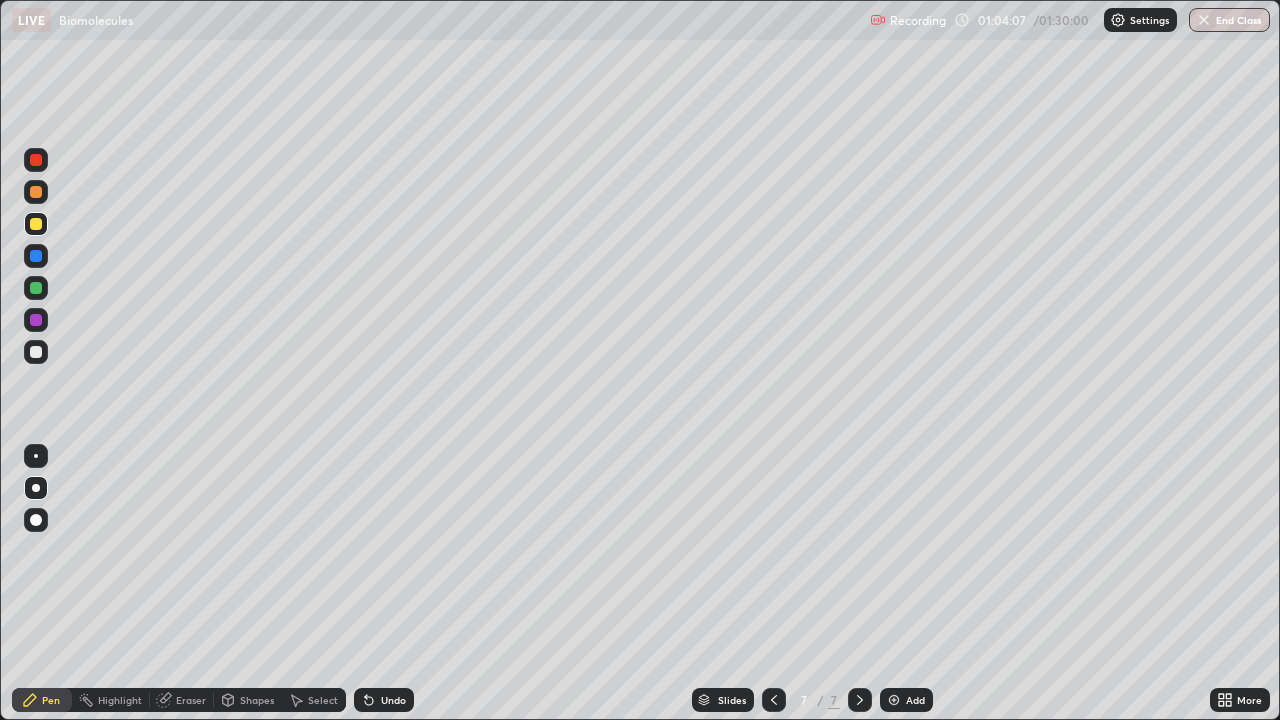 click at bounding box center (36, 352) 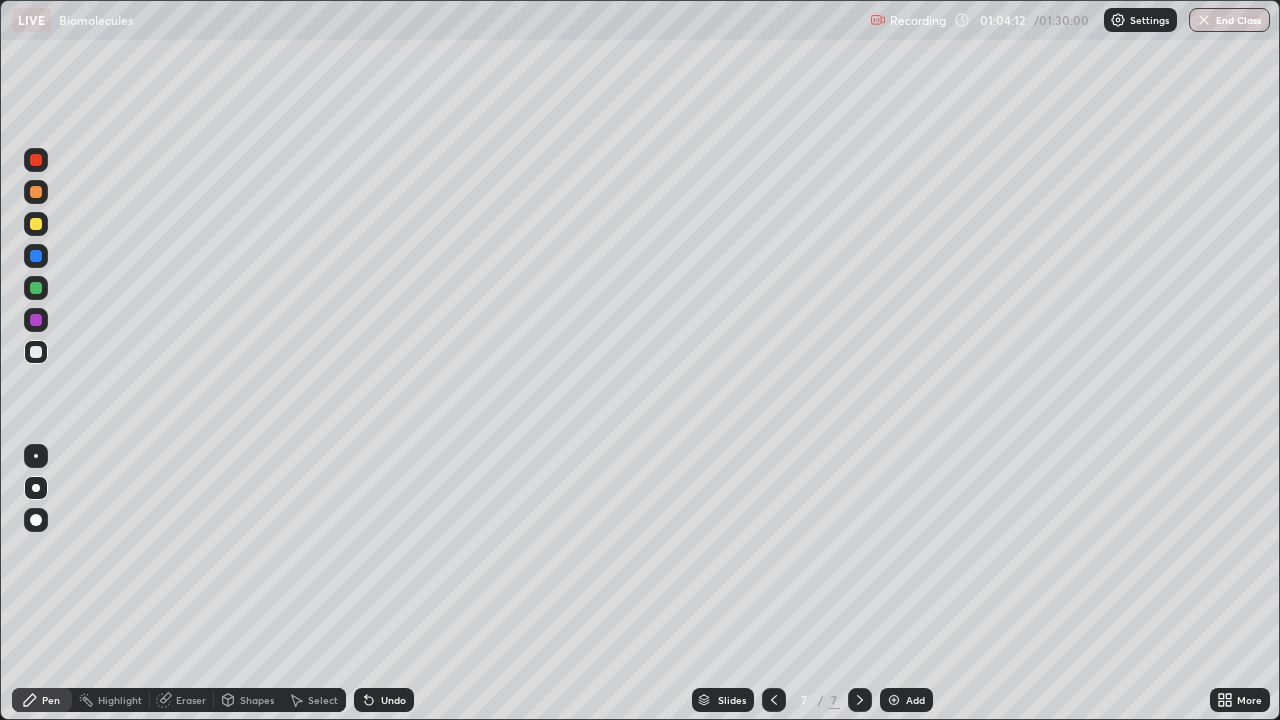 click on "Undo" at bounding box center (393, 700) 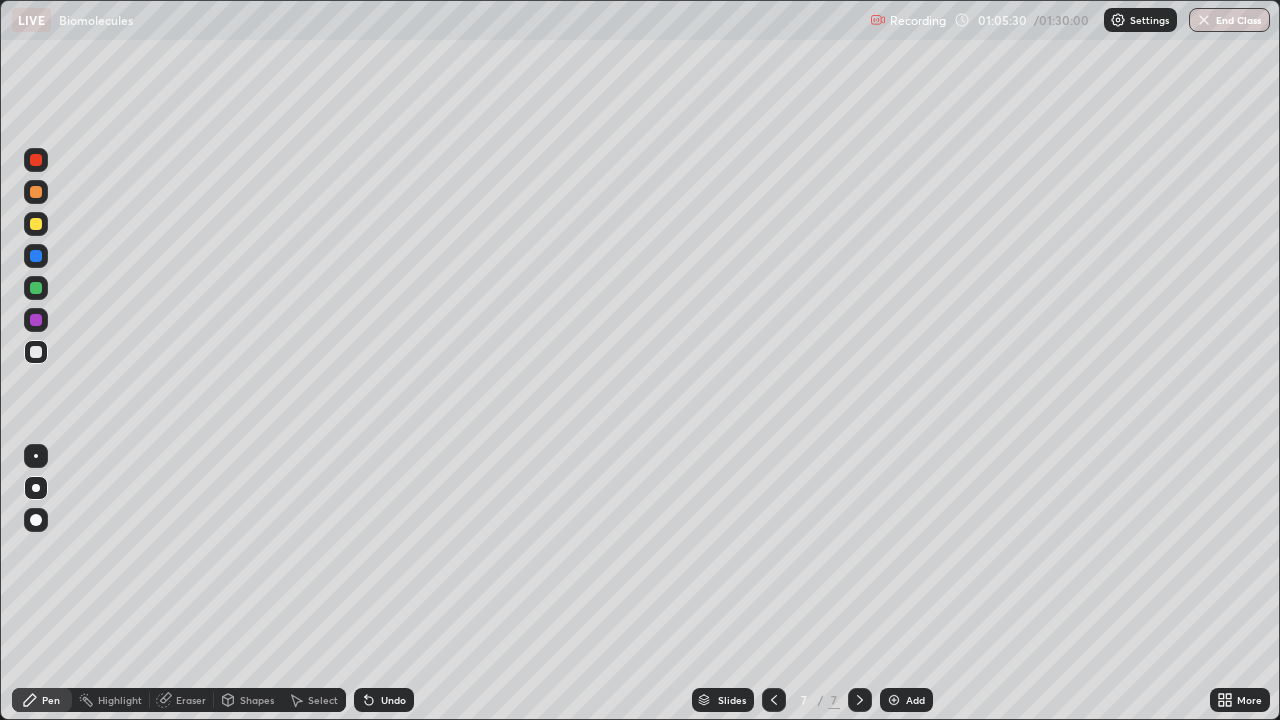 click at bounding box center (36, 192) 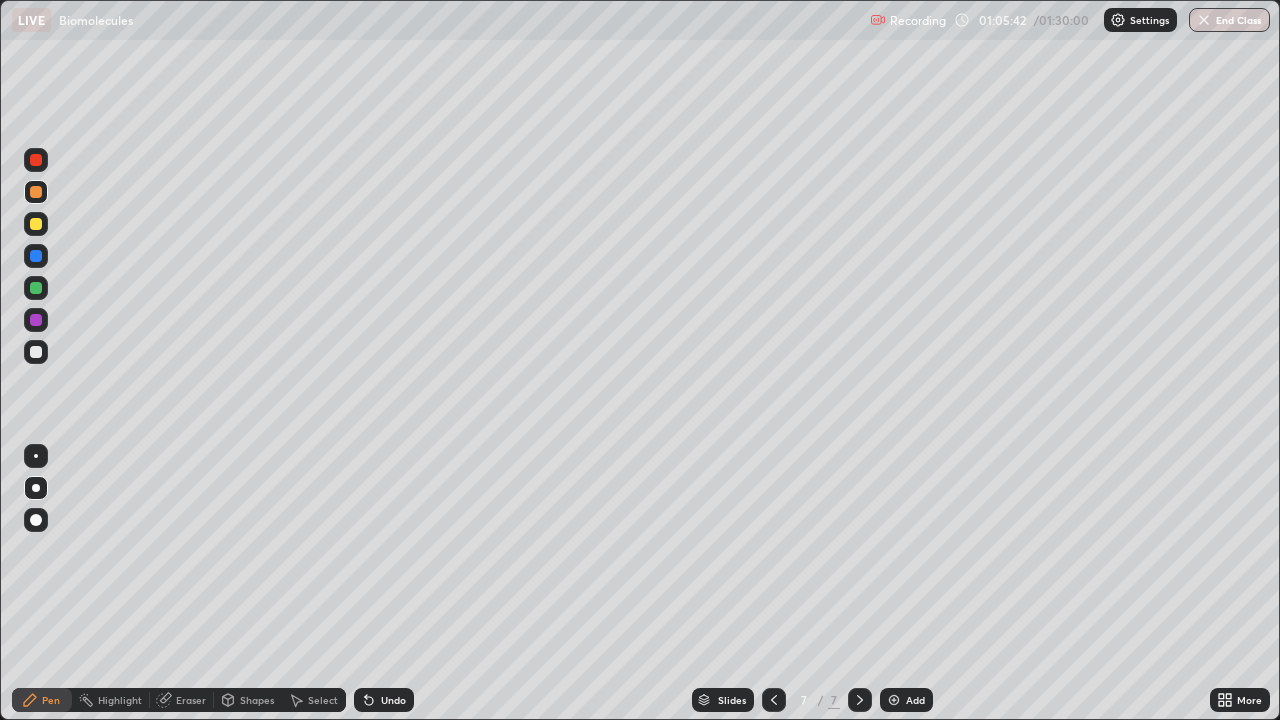 click at bounding box center [36, 352] 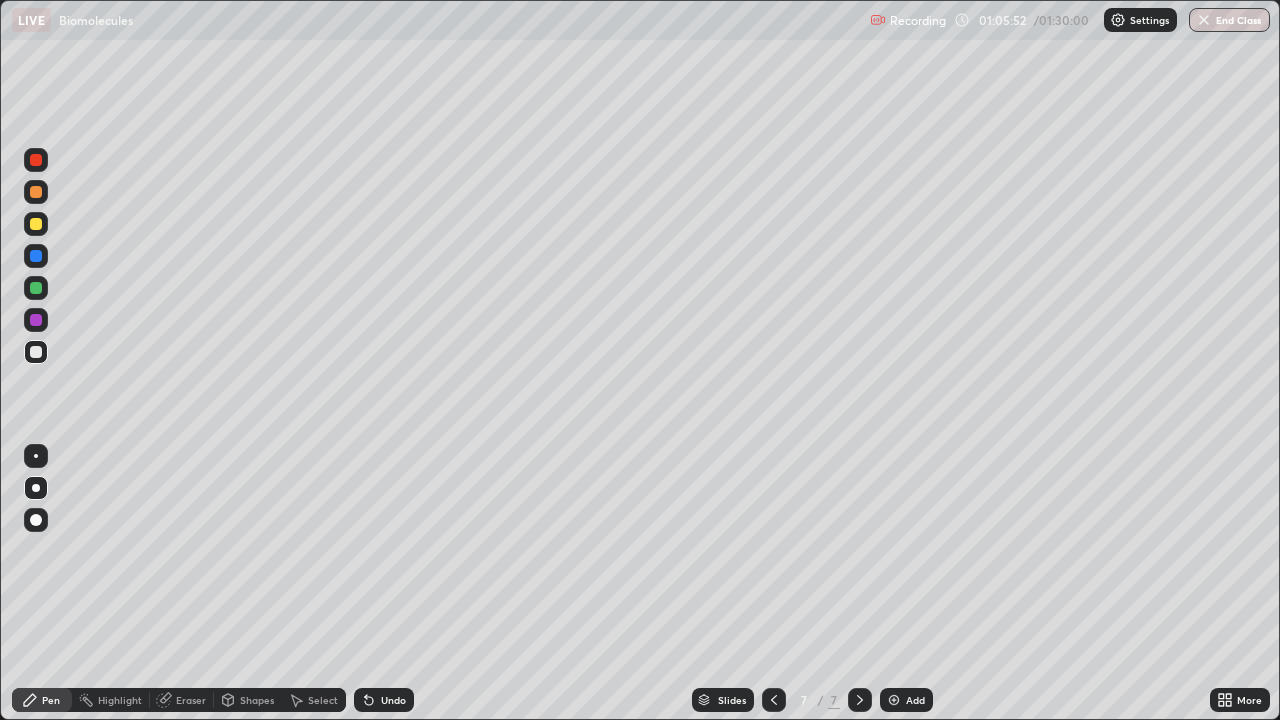 click at bounding box center [36, 192] 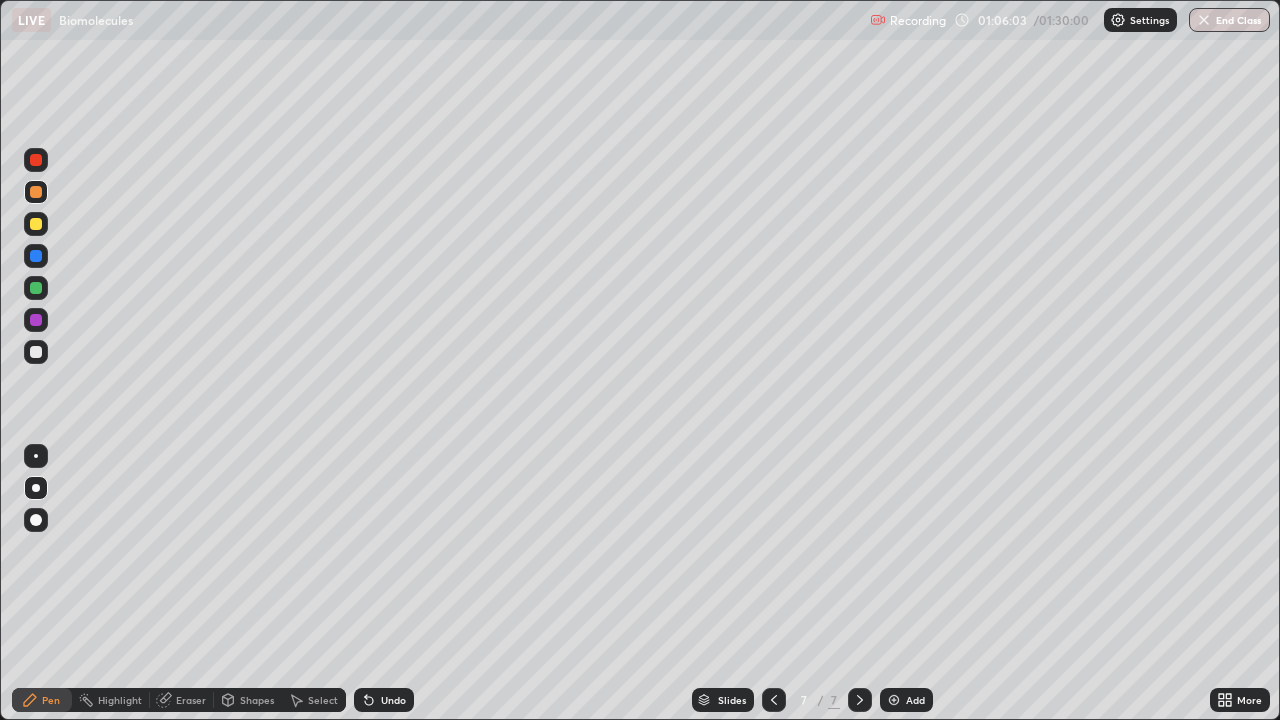 click at bounding box center [36, 352] 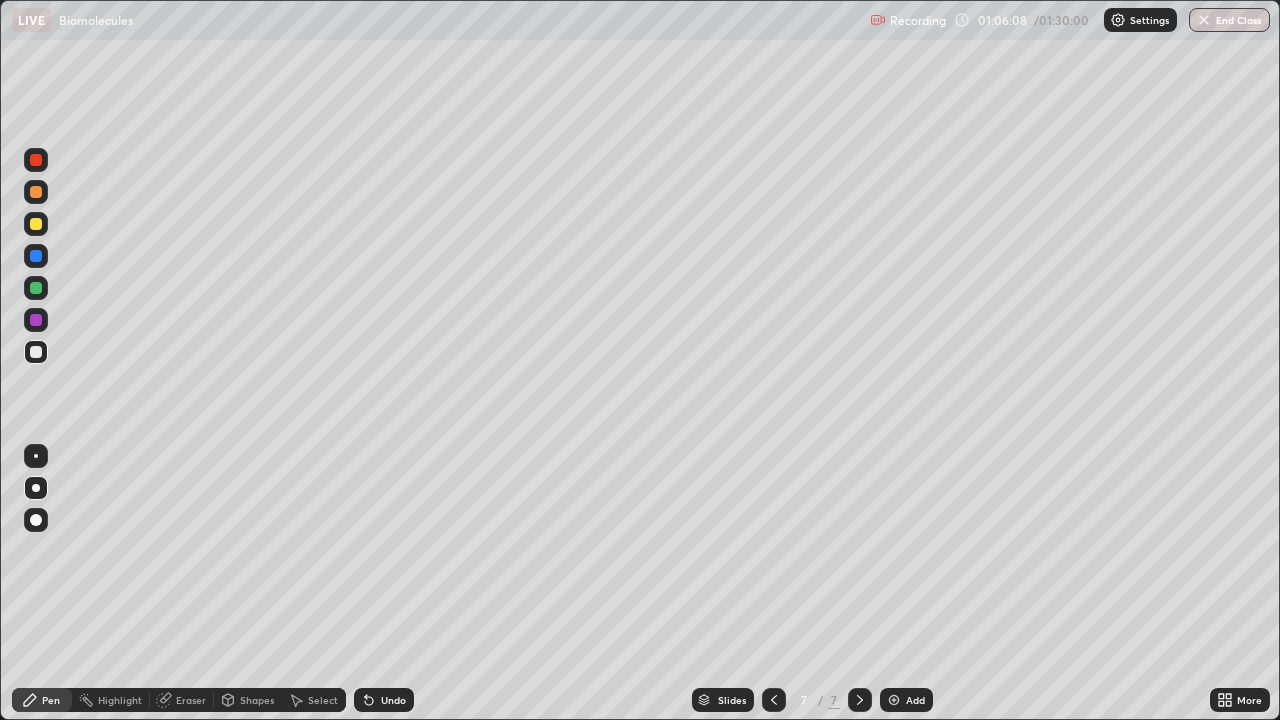 click on "Undo" at bounding box center [384, 700] 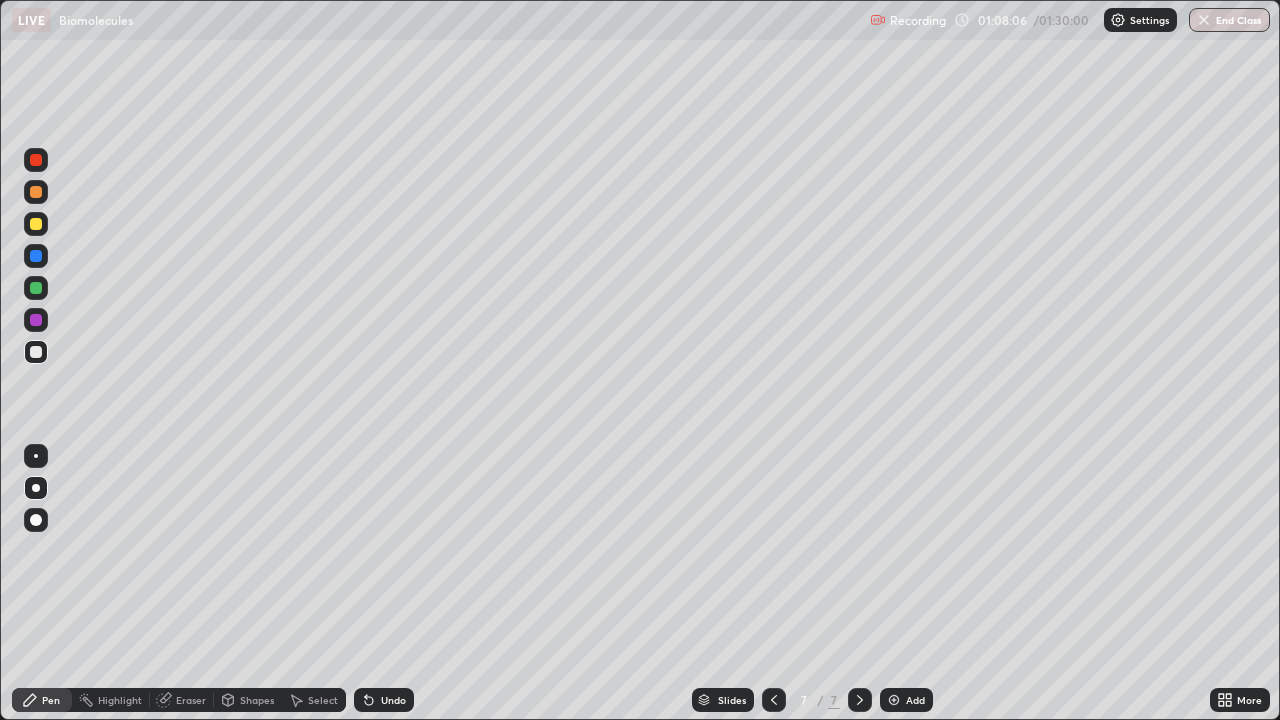 click on "Undo" at bounding box center (384, 700) 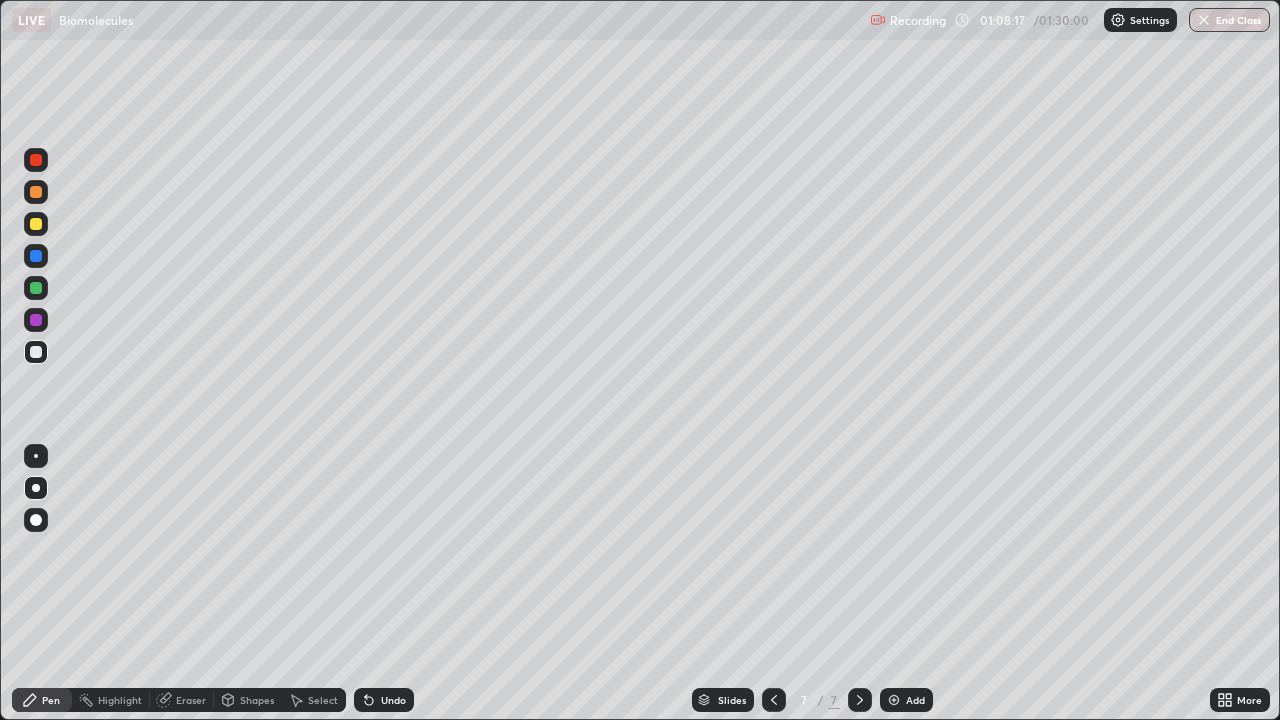 click at bounding box center (36, 288) 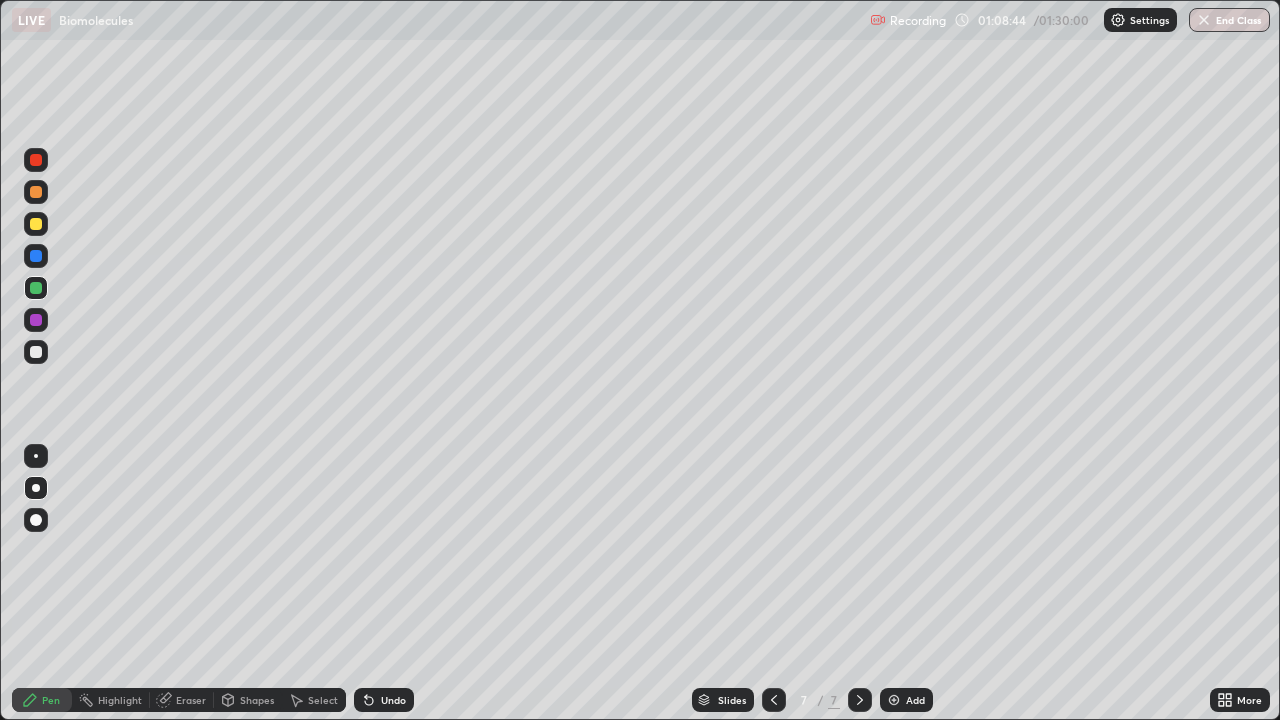 click at bounding box center (36, 352) 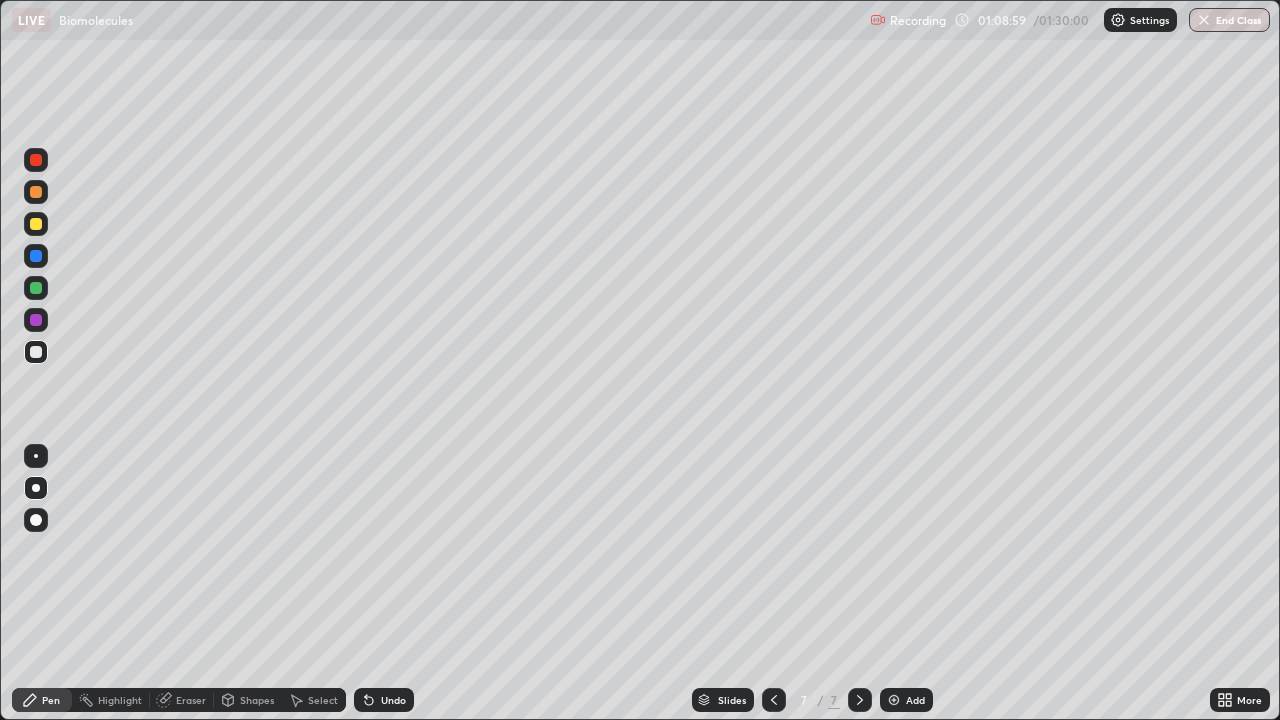 click on "Undo" at bounding box center (393, 700) 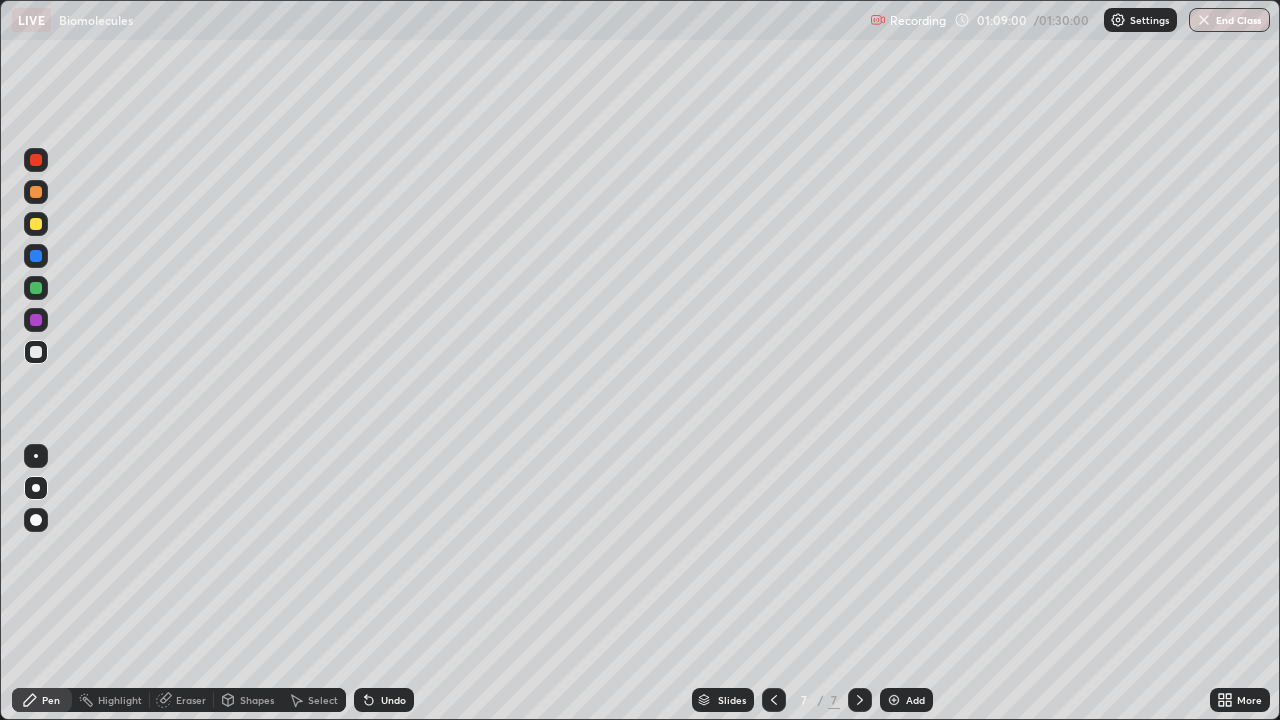 click on "Undo" at bounding box center [393, 700] 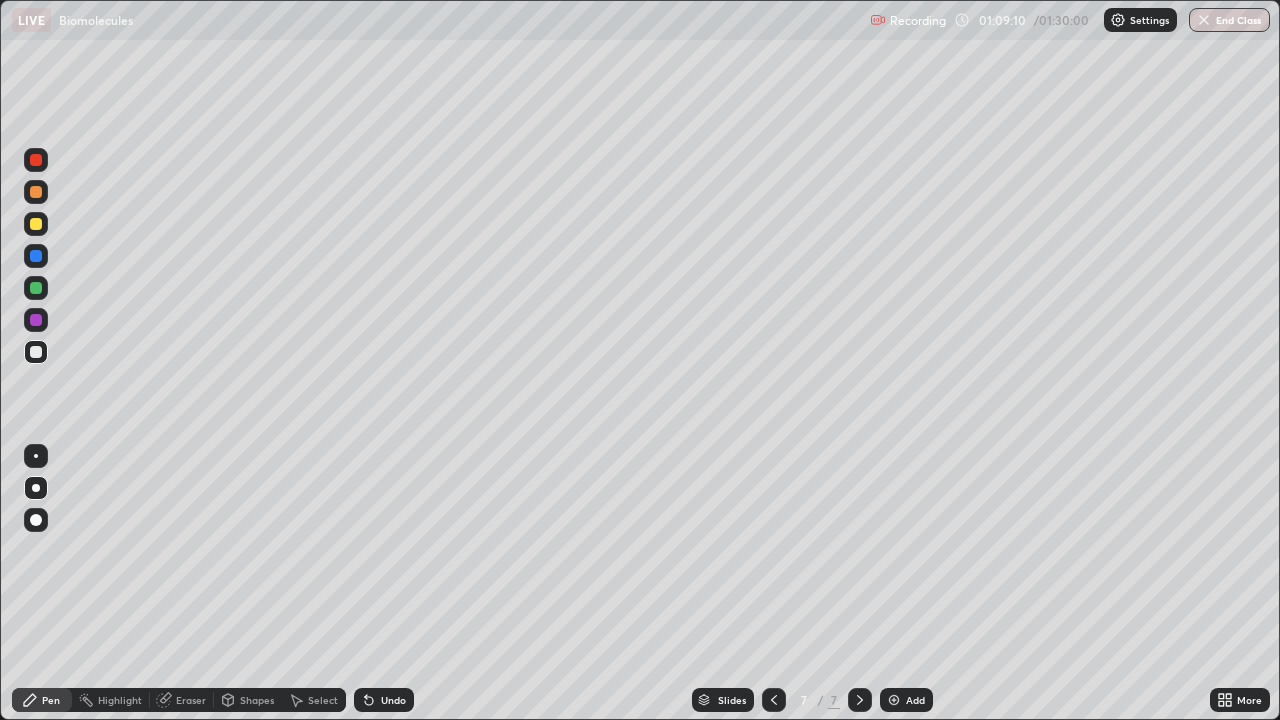 click at bounding box center (36, 288) 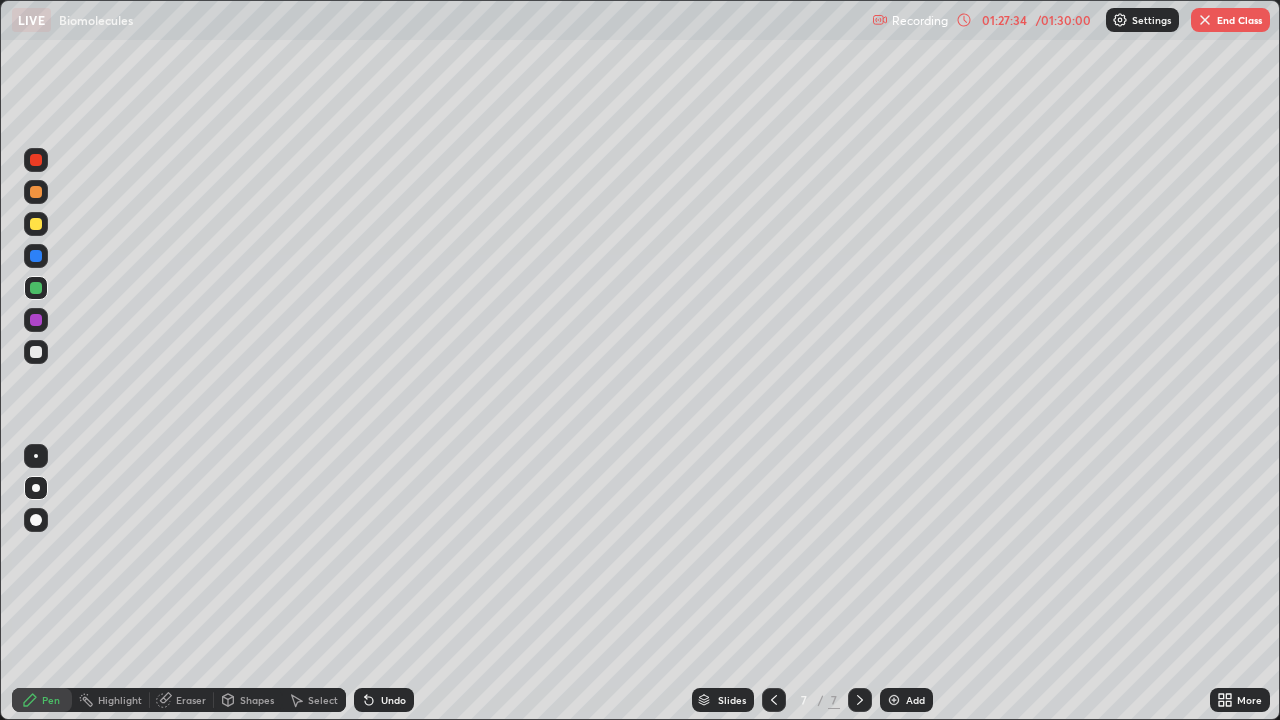 click at bounding box center [1205, 20] 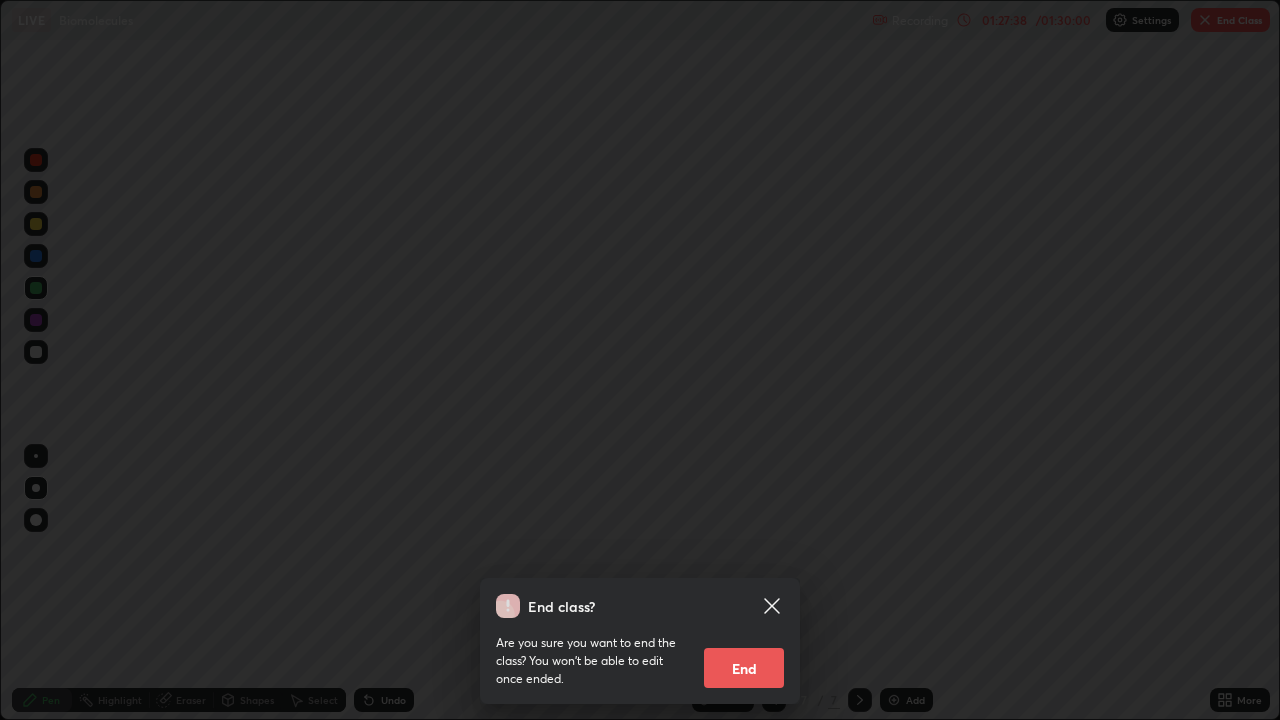 click on "End" at bounding box center (744, 668) 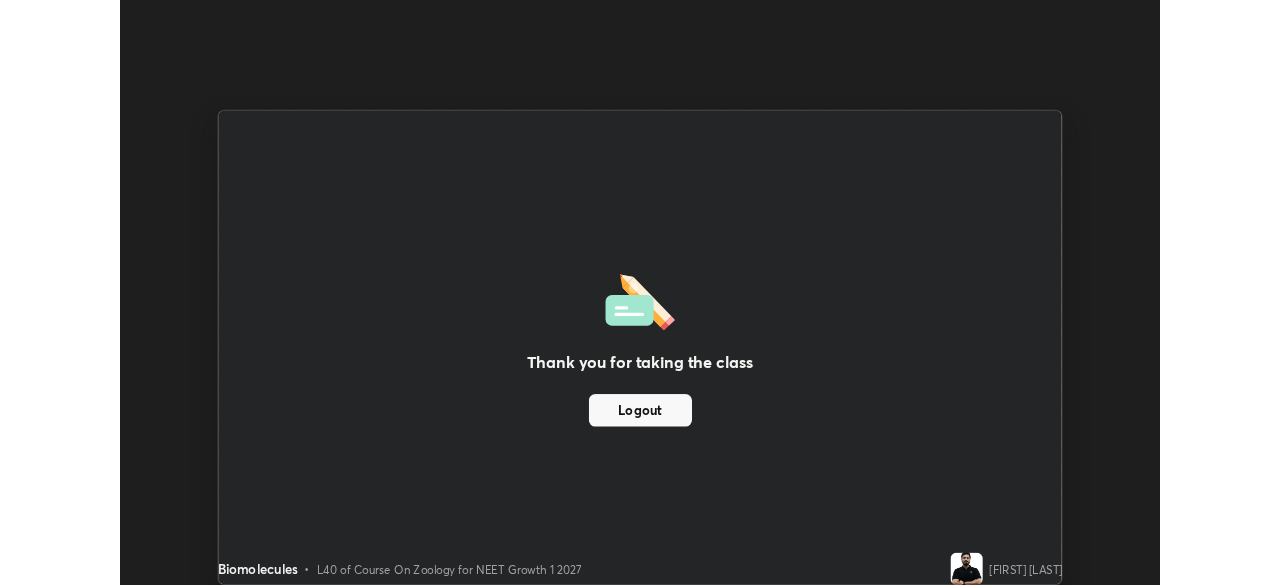 scroll, scrollTop: 585, scrollLeft: 1280, axis: both 